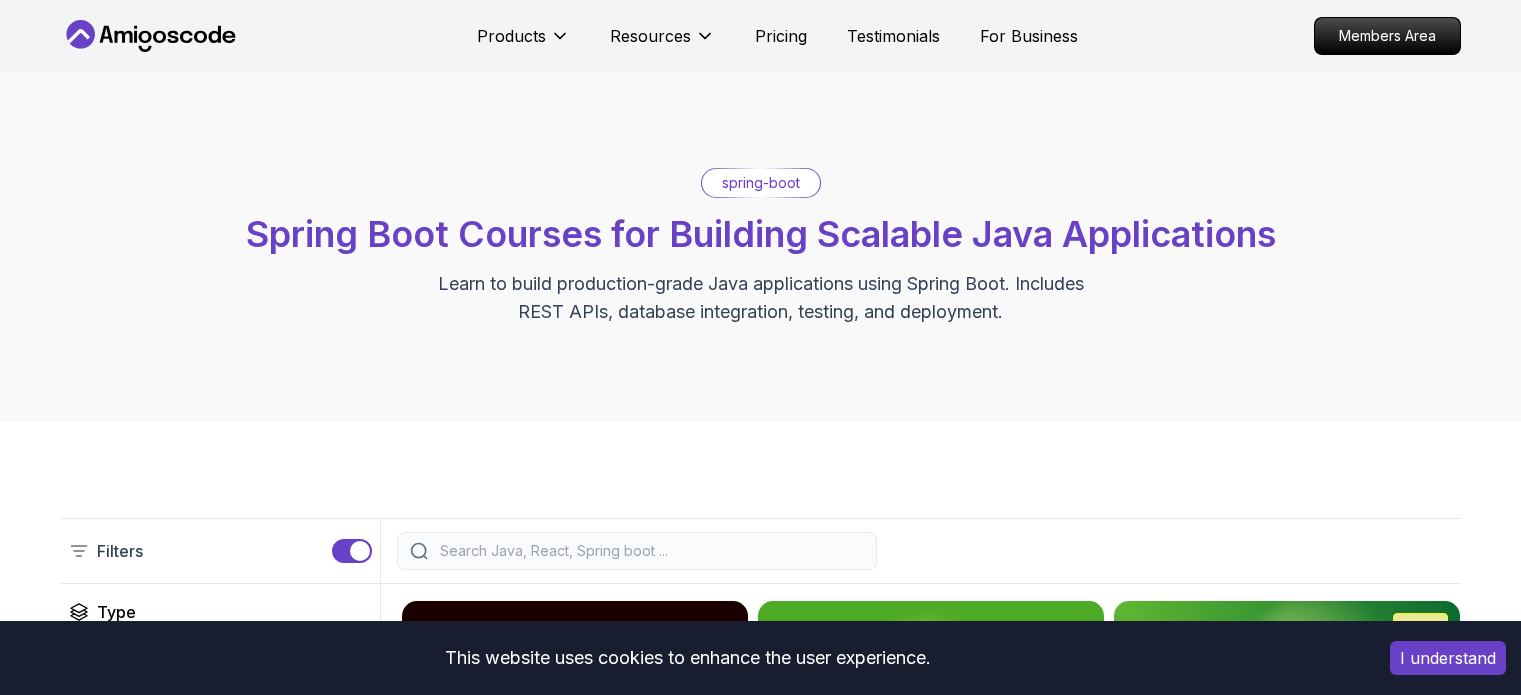 scroll, scrollTop: 448, scrollLeft: 0, axis: vertical 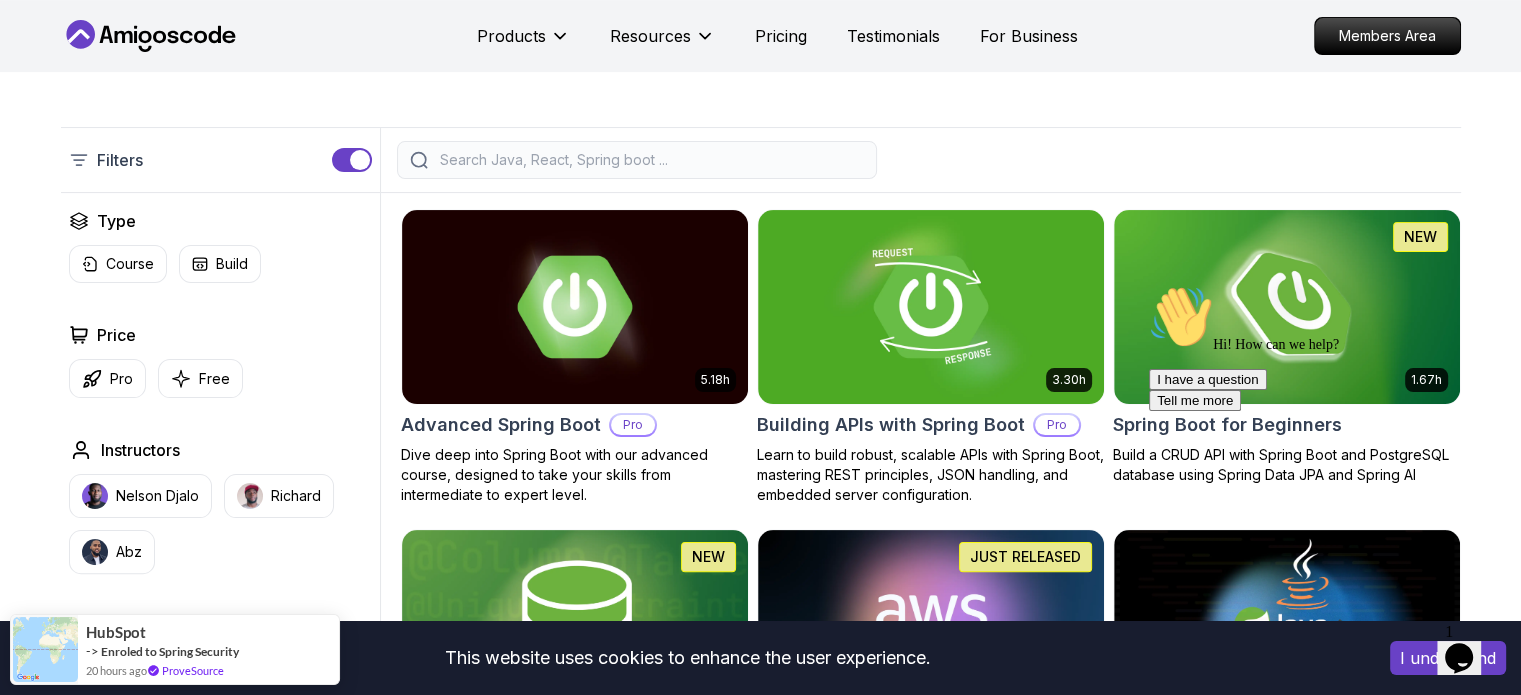 click on "This website uses cookies to enhance the user experience. I understand Products Resources Pricing Testimonials For Business Members Area Products Resources Pricing Testimonials For Business Members Area spring-boot Spring Boot Courses for Building Scalable Java Applications Learn to build production-grade Java applications using Spring Boot. Includes REST APIs, database integration, testing, and deployment. Filters Filters Type Course Build Price Pro Free Instructors Nelson Djalo Richard Abz Duration 0-1 Hour 1-3 Hours +3 Hours Track Front End Back End Dev Ops Full Stack Level Junior Mid-level Senior 5.18h Advanced Spring Boot Pro Dive deep into Spring Boot with our advanced course, designed to take your skills from intermediate to expert level. 3.30h Building APIs with Spring Boot Pro Learn to build robust, scalable APIs with Spring Boot, mastering REST principles, JSON handling, and embedded server configuration. 1.67h NEW Spring Boot for Beginners 6.65h NEW Spring Data JPA Pro 2.73h JUST RELEASED Pro 1.45h" at bounding box center (760, 1242) 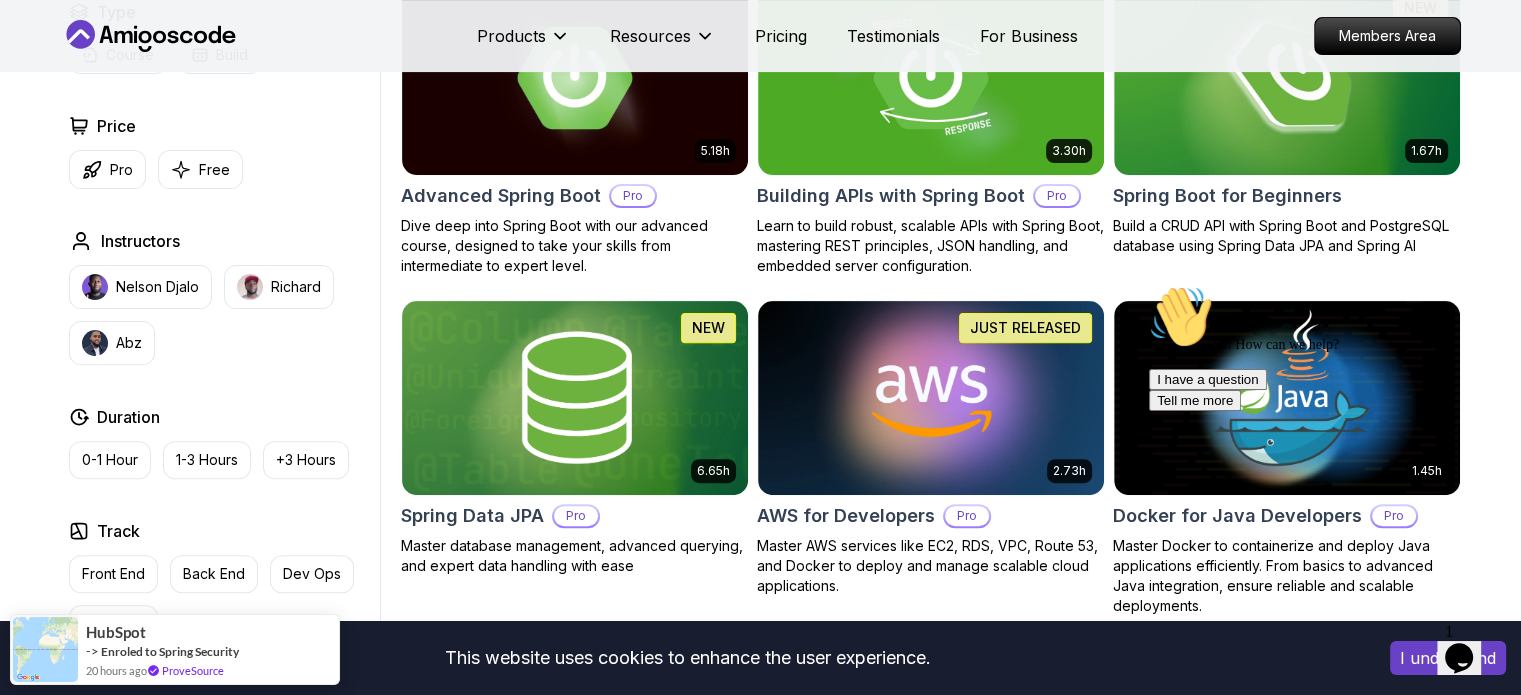 scroll, scrollTop: 375, scrollLeft: 0, axis: vertical 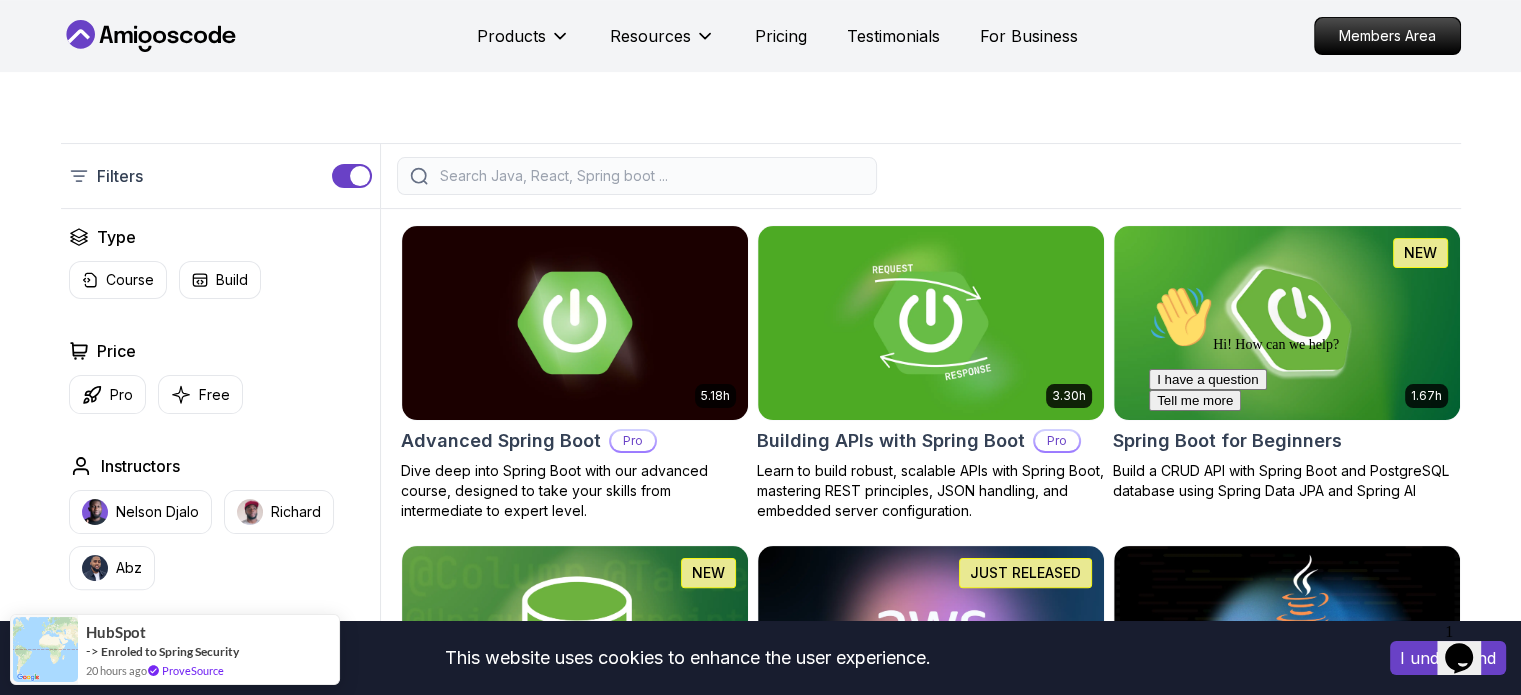 click on "Hi! How can we help? I have a question Tell me more" at bounding box center (1329, 348) 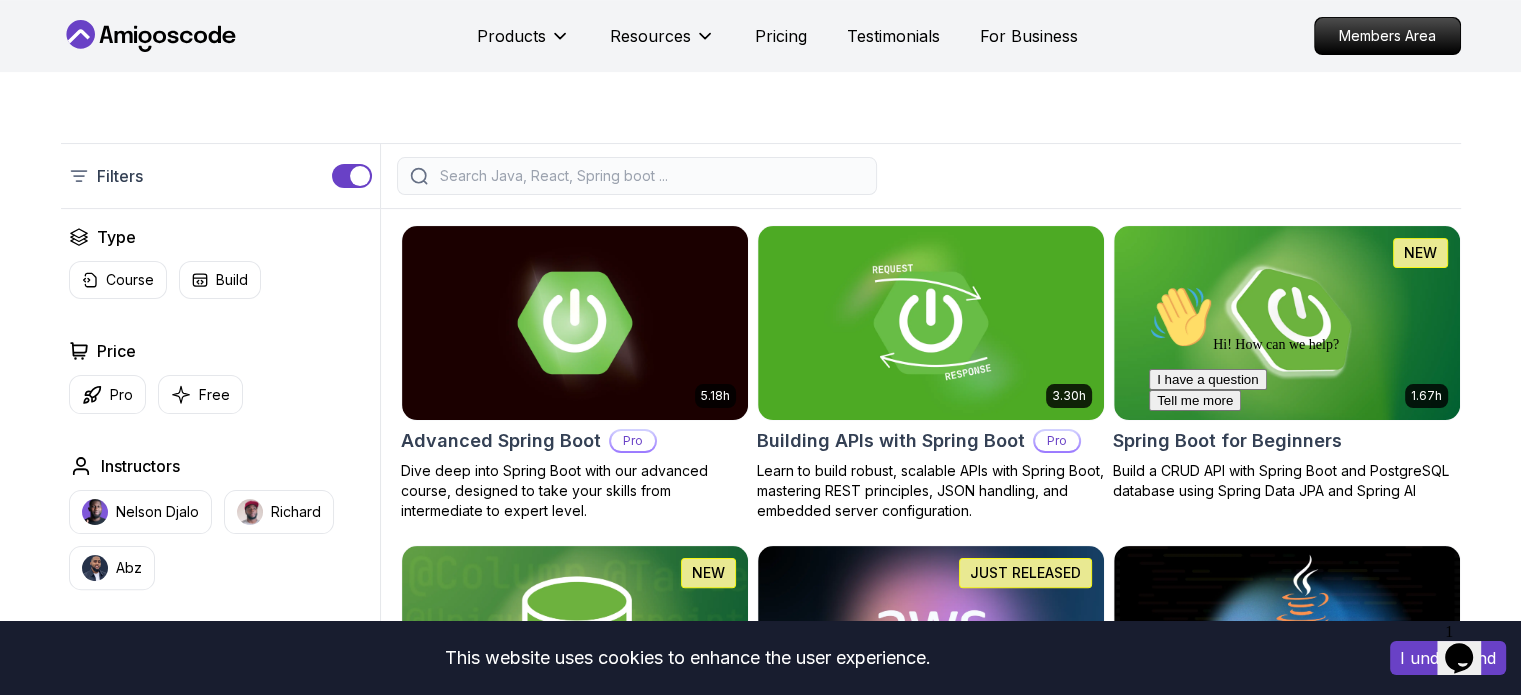 click on "Hi! How can we help? I have a question Tell me more" at bounding box center (1329, 348) 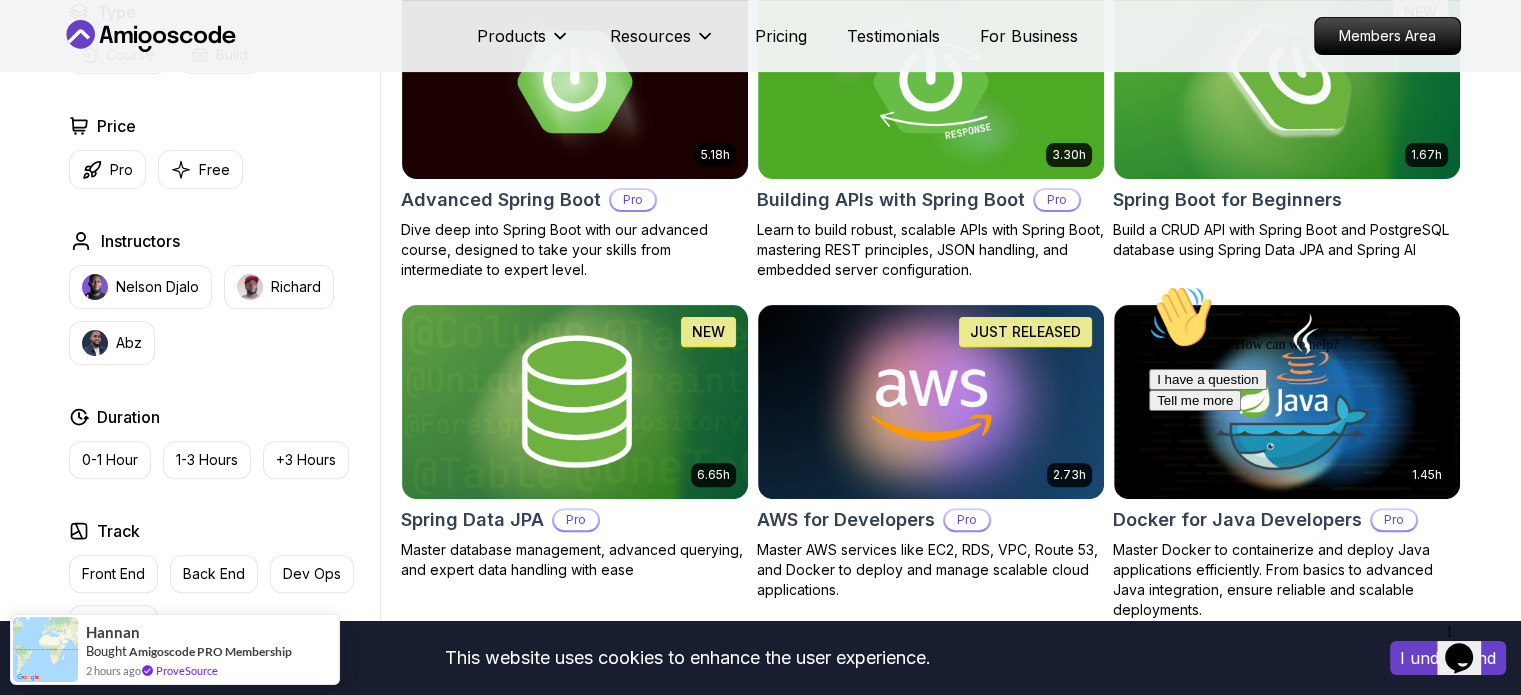 scroll, scrollTop: 622, scrollLeft: 0, axis: vertical 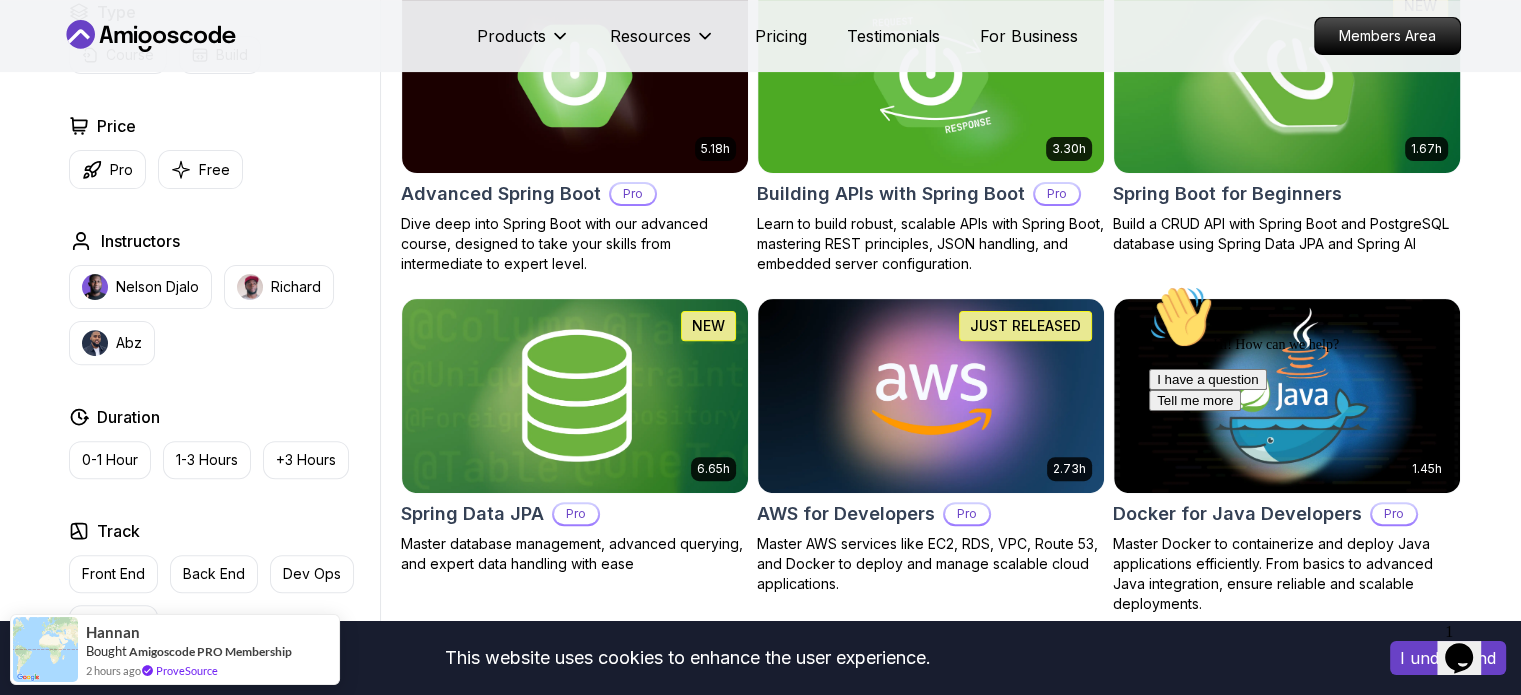 click on "Spring Boot for Beginners" at bounding box center [1227, 194] 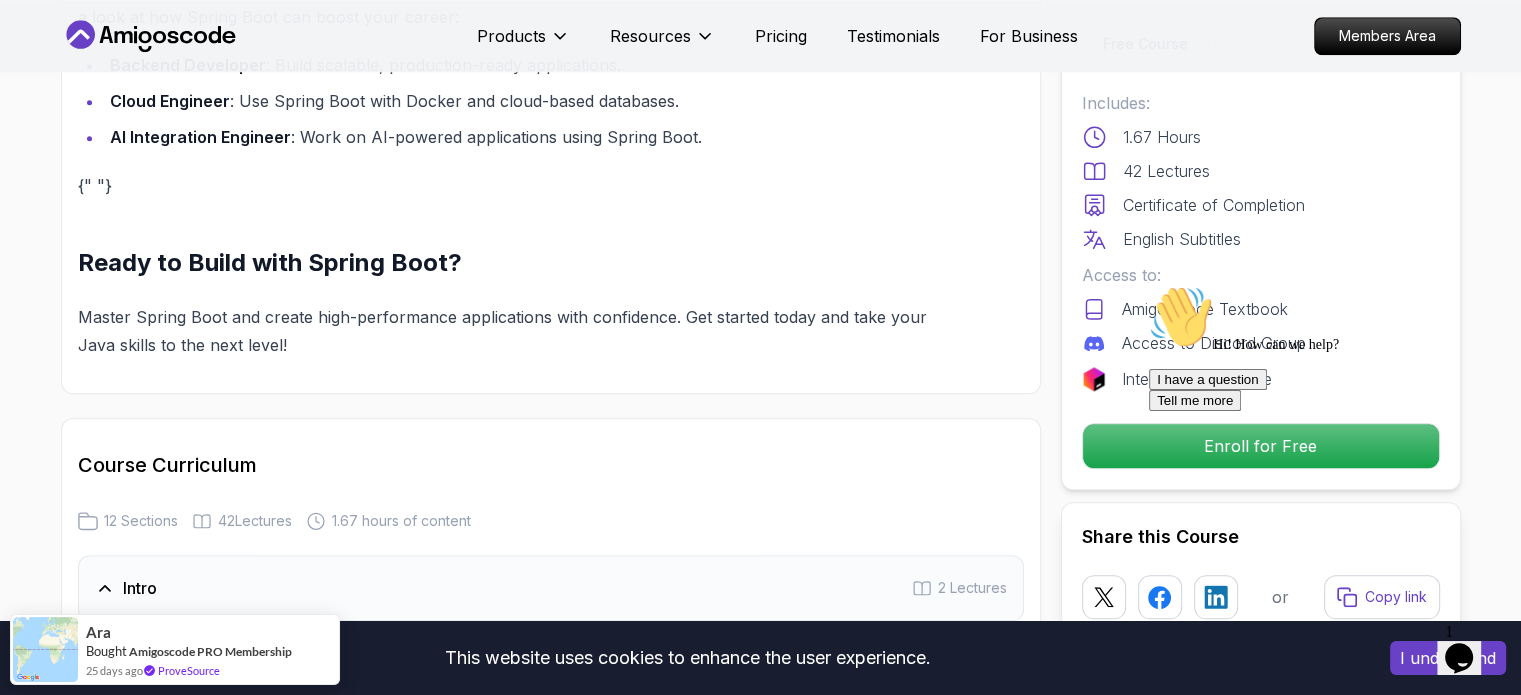 scroll, scrollTop: 2107, scrollLeft: 0, axis: vertical 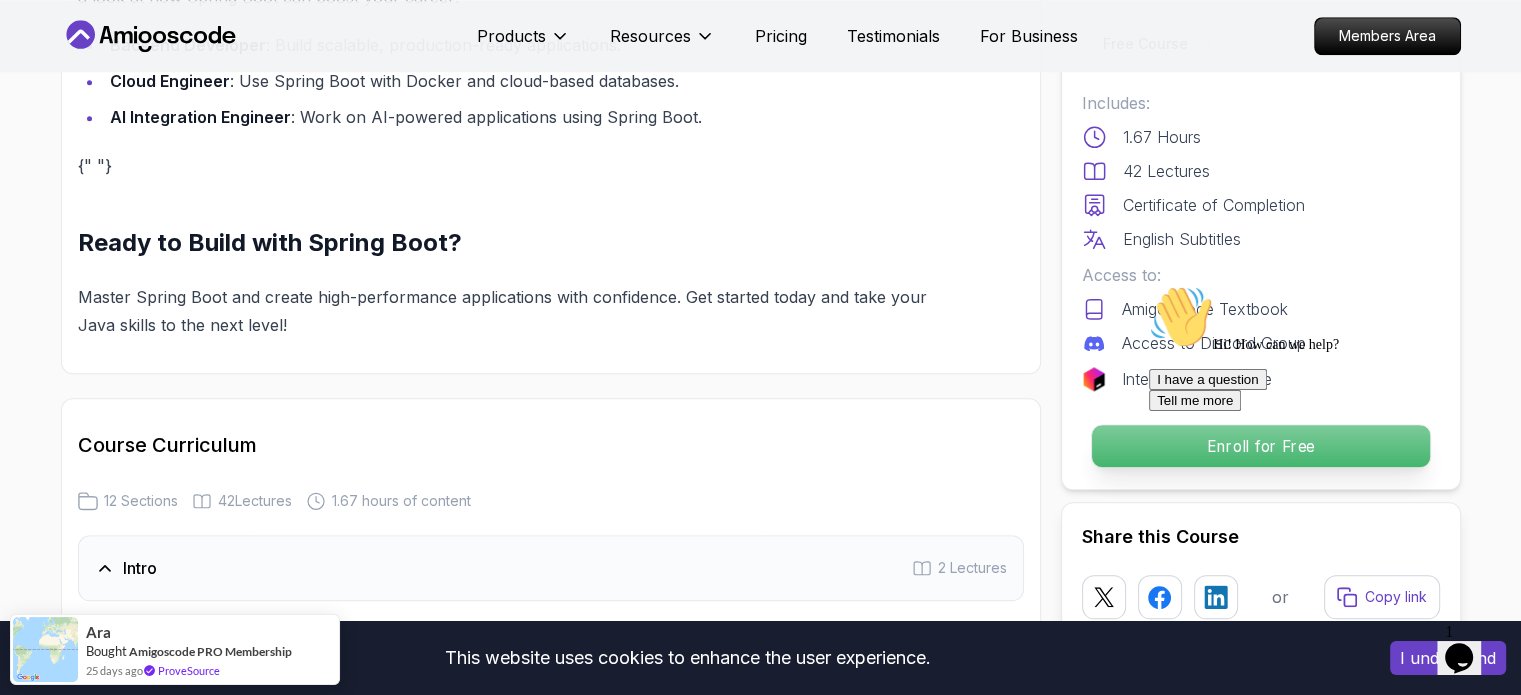 click on "Enroll for Free" at bounding box center (1260, 446) 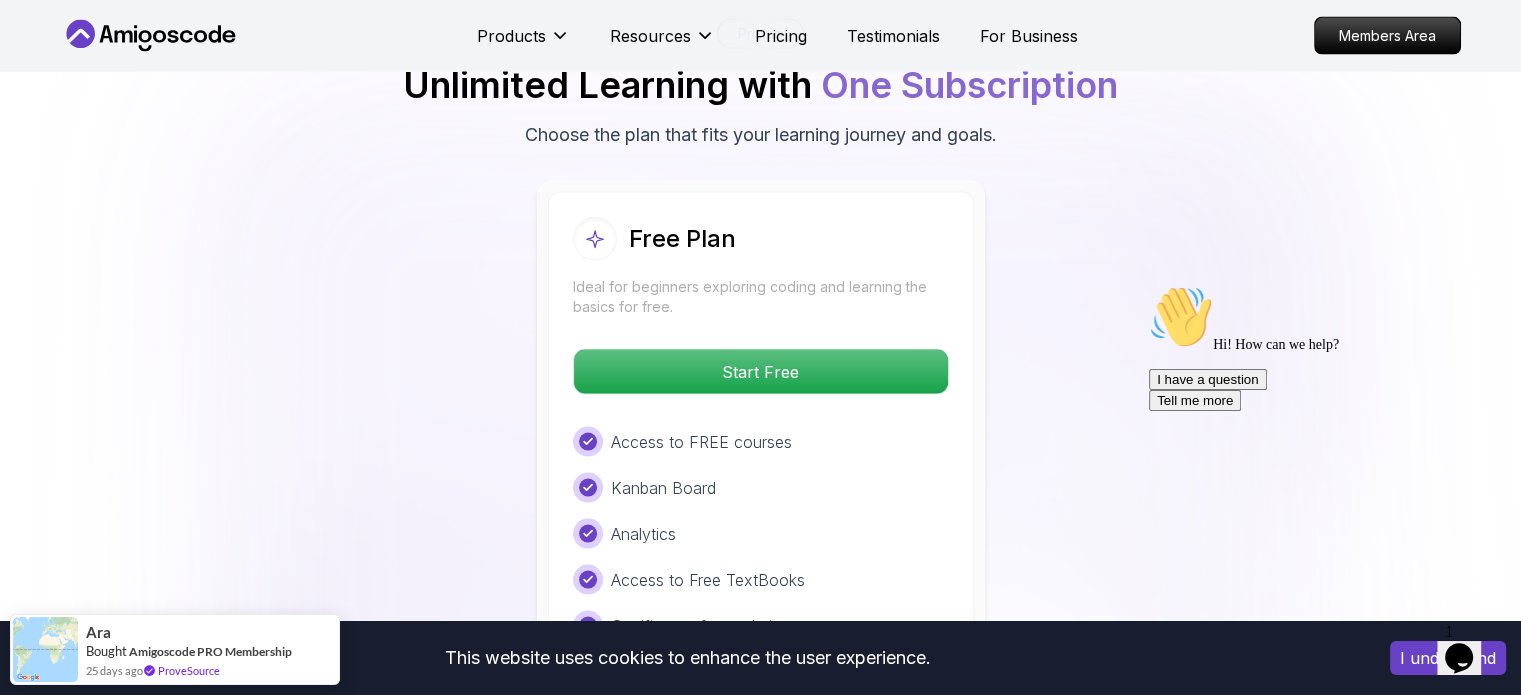 scroll, scrollTop: 4068, scrollLeft: 0, axis: vertical 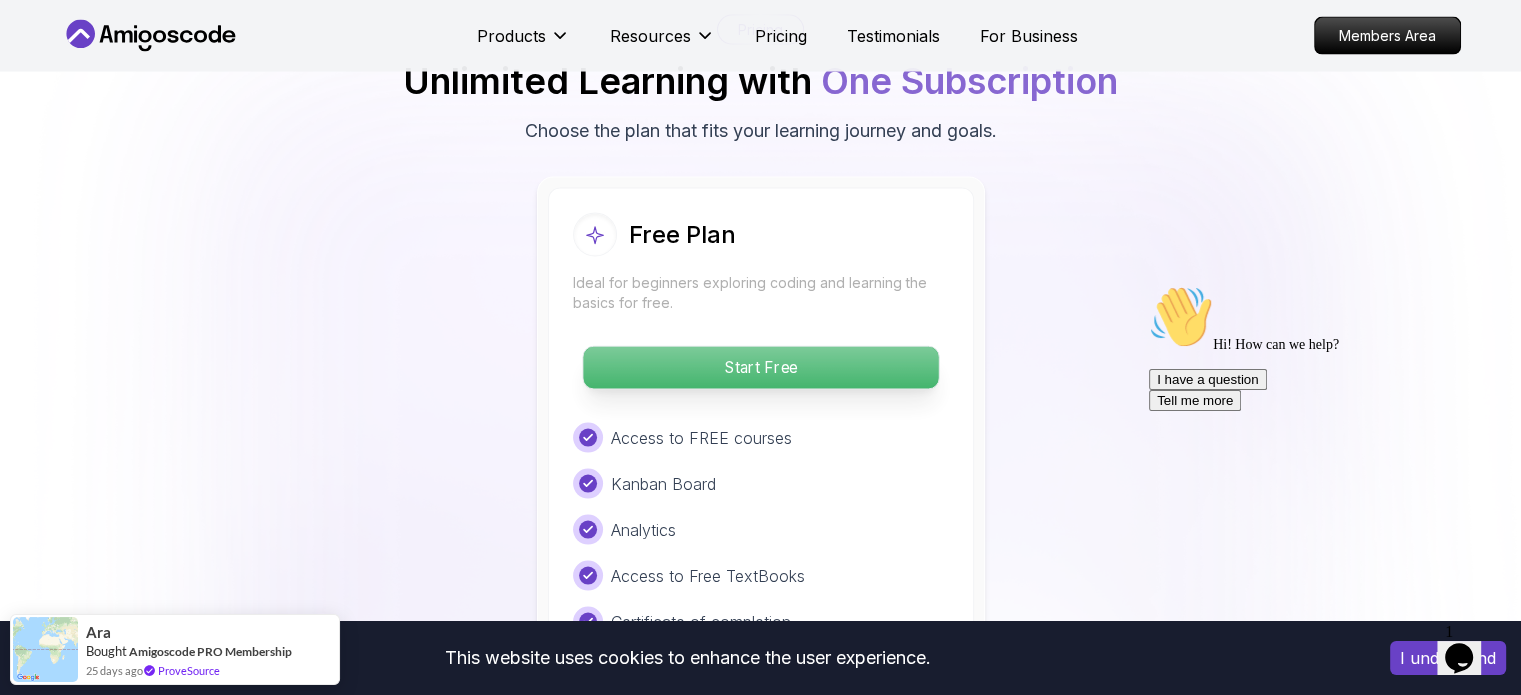 click on "Start Free" at bounding box center (760, 368) 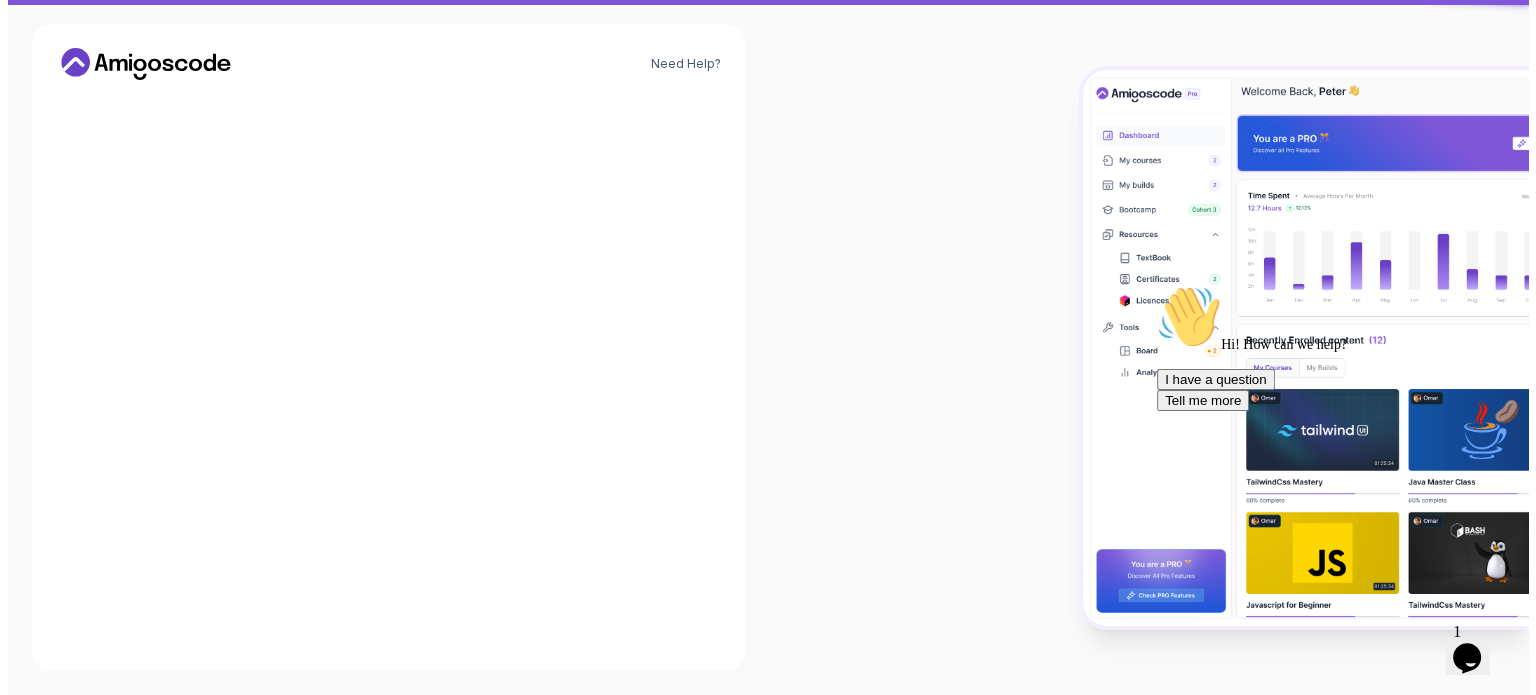 scroll, scrollTop: 0, scrollLeft: 0, axis: both 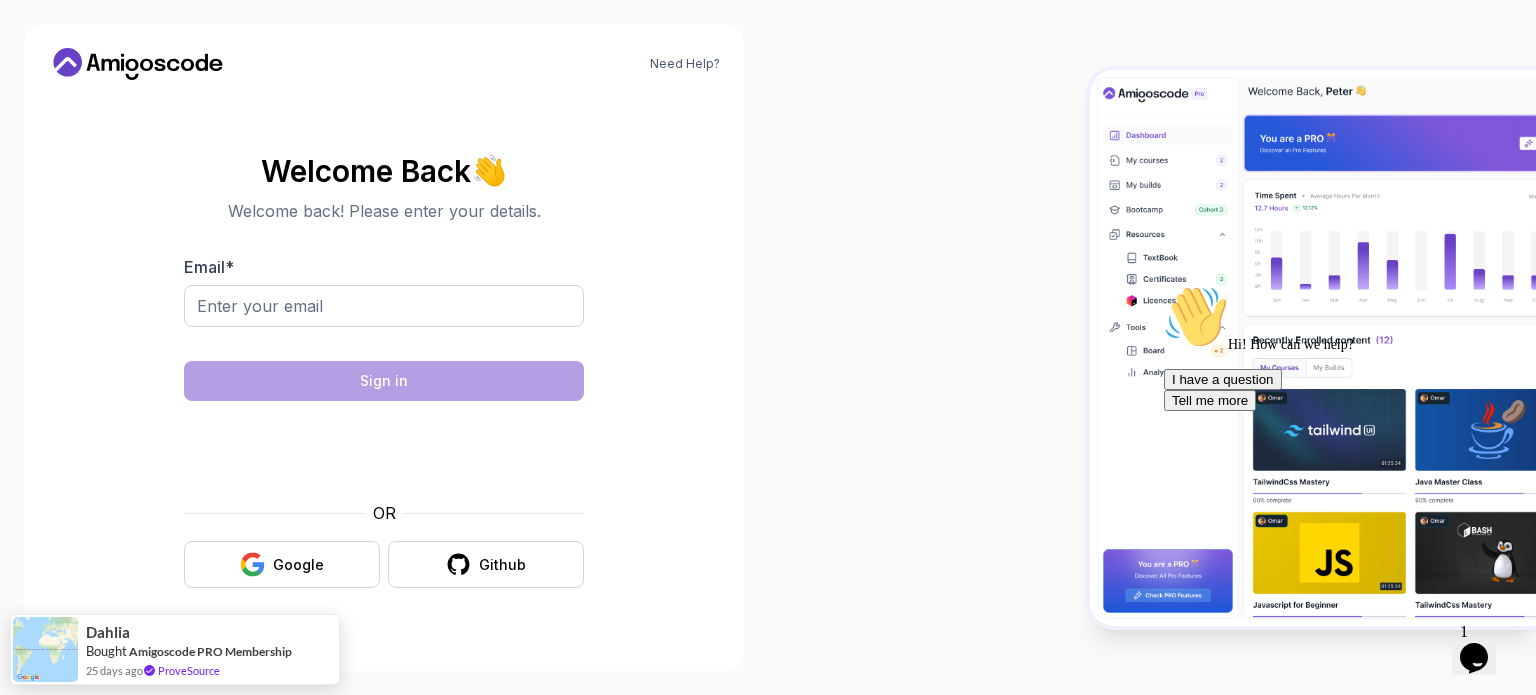 click on "Email *" at bounding box center [384, 302] 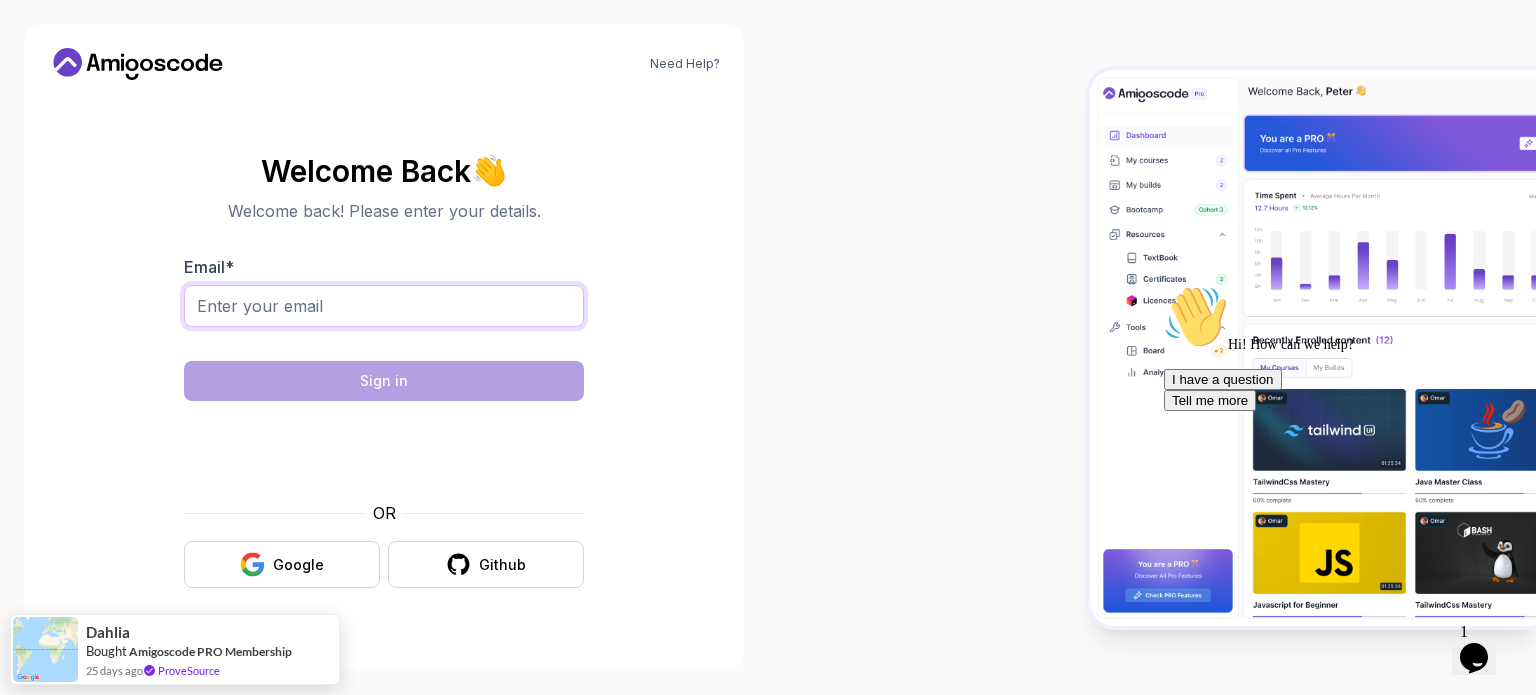 click on "Email *" at bounding box center [384, 306] 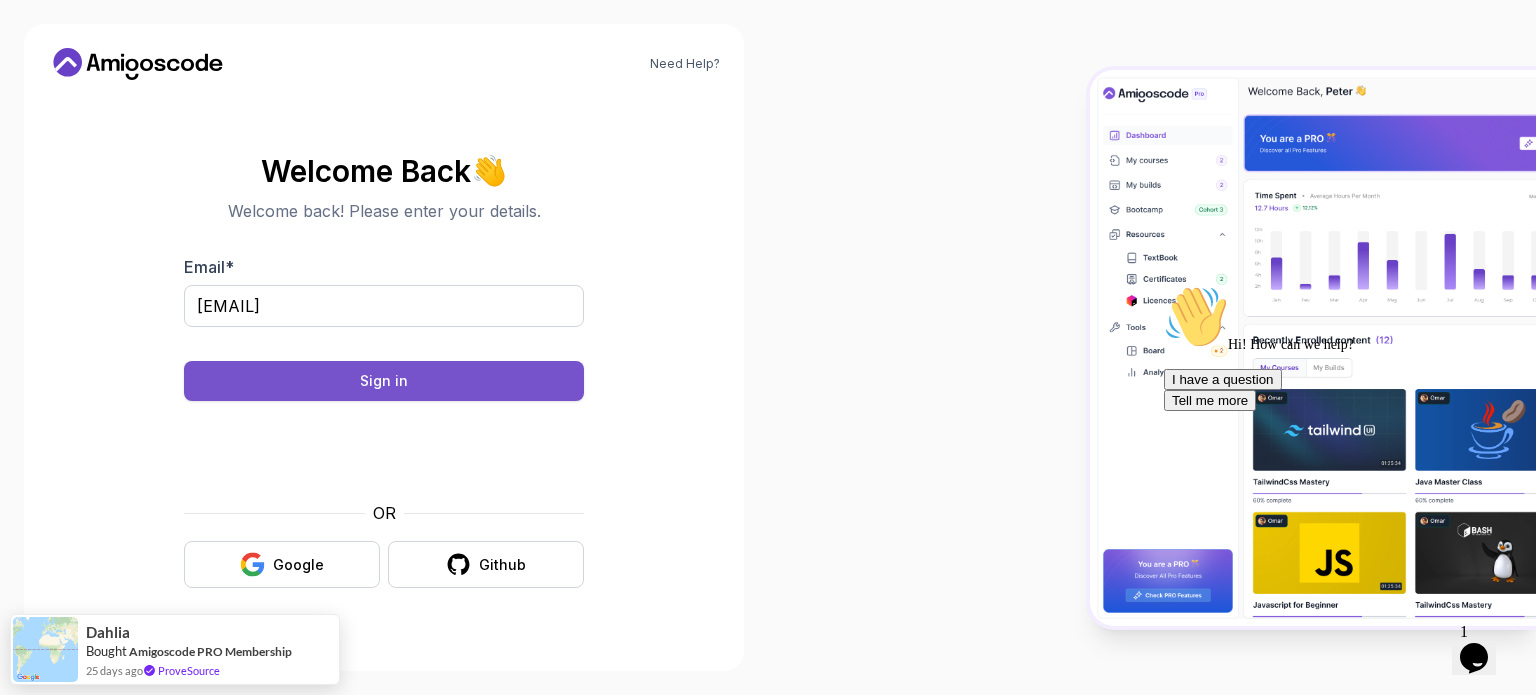 click on "Sign in" at bounding box center [384, 381] 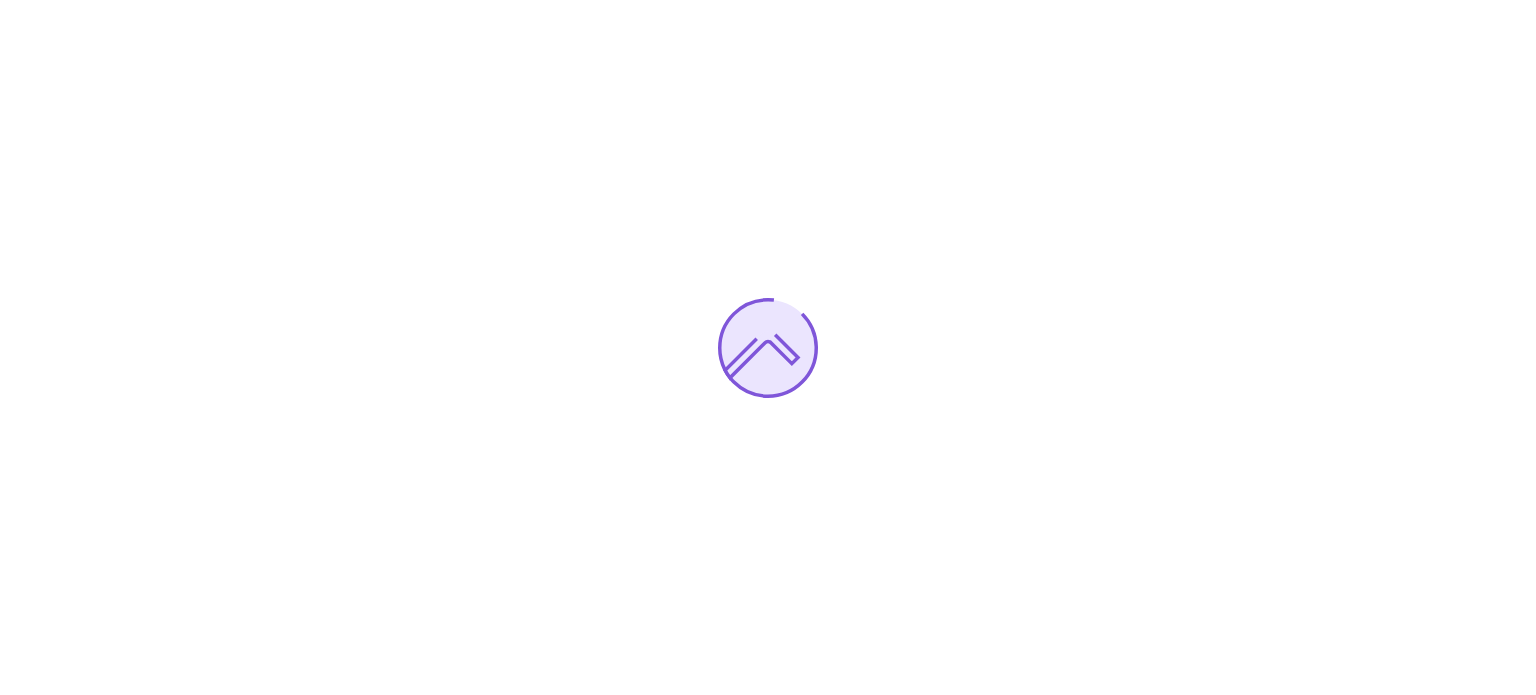 scroll, scrollTop: 0, scrollLeft: 0, axis: both 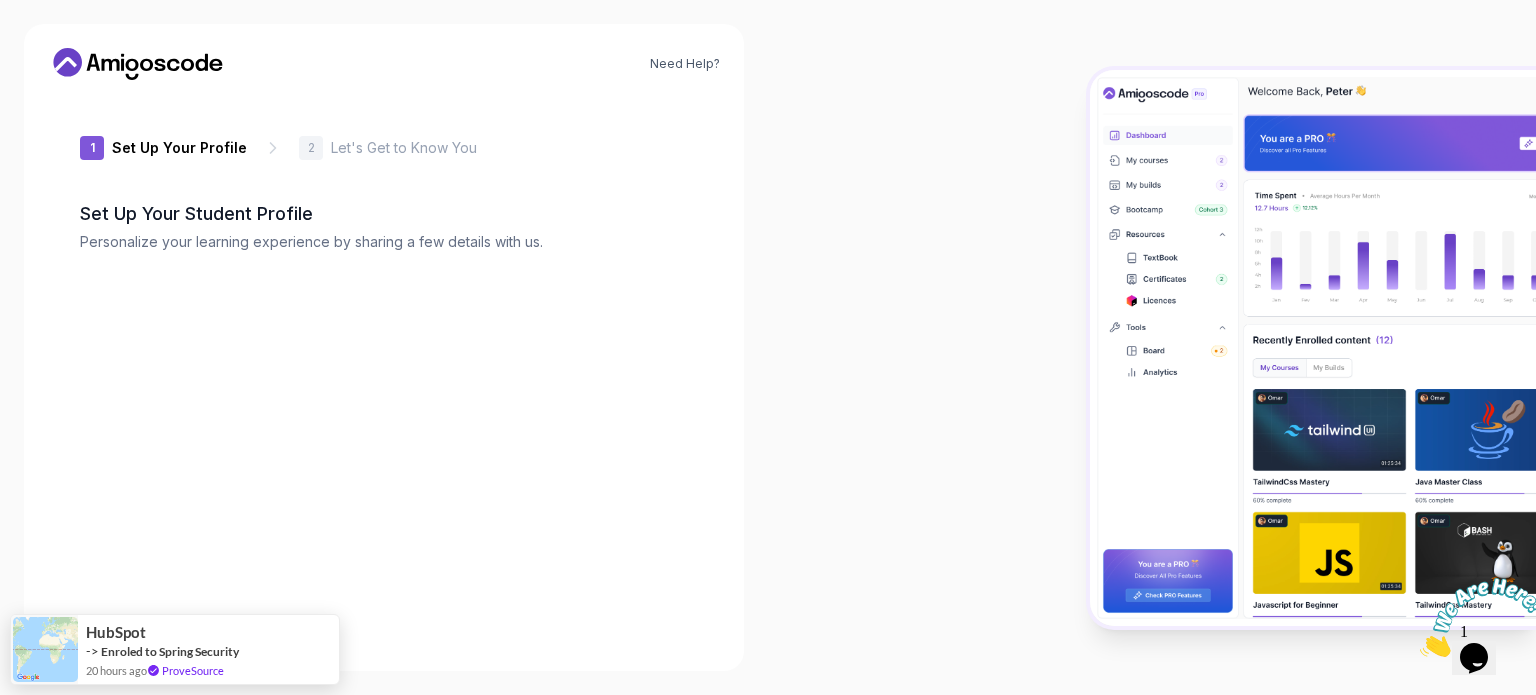 type on "calmlemmingad554" 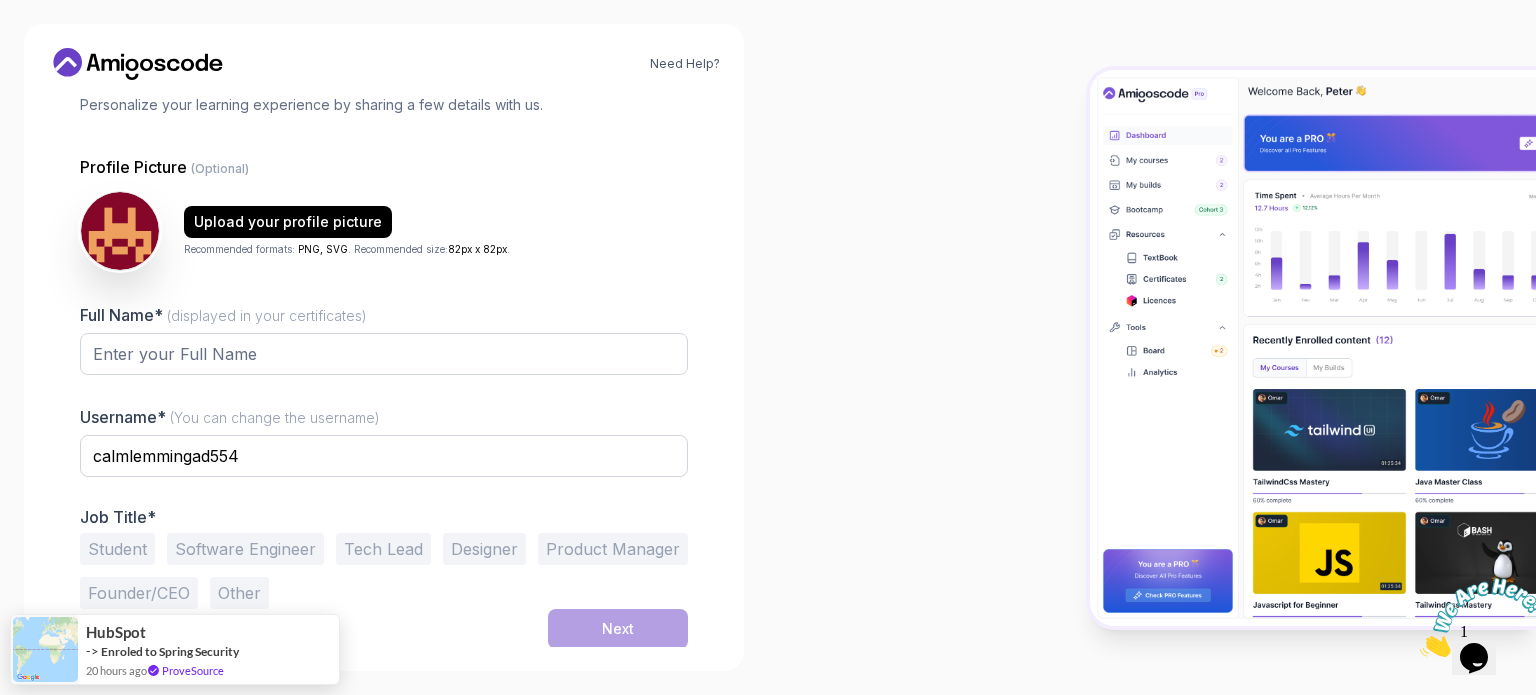 scroll, scrollTop: 138, scrollLeft: 0, axis: vertical 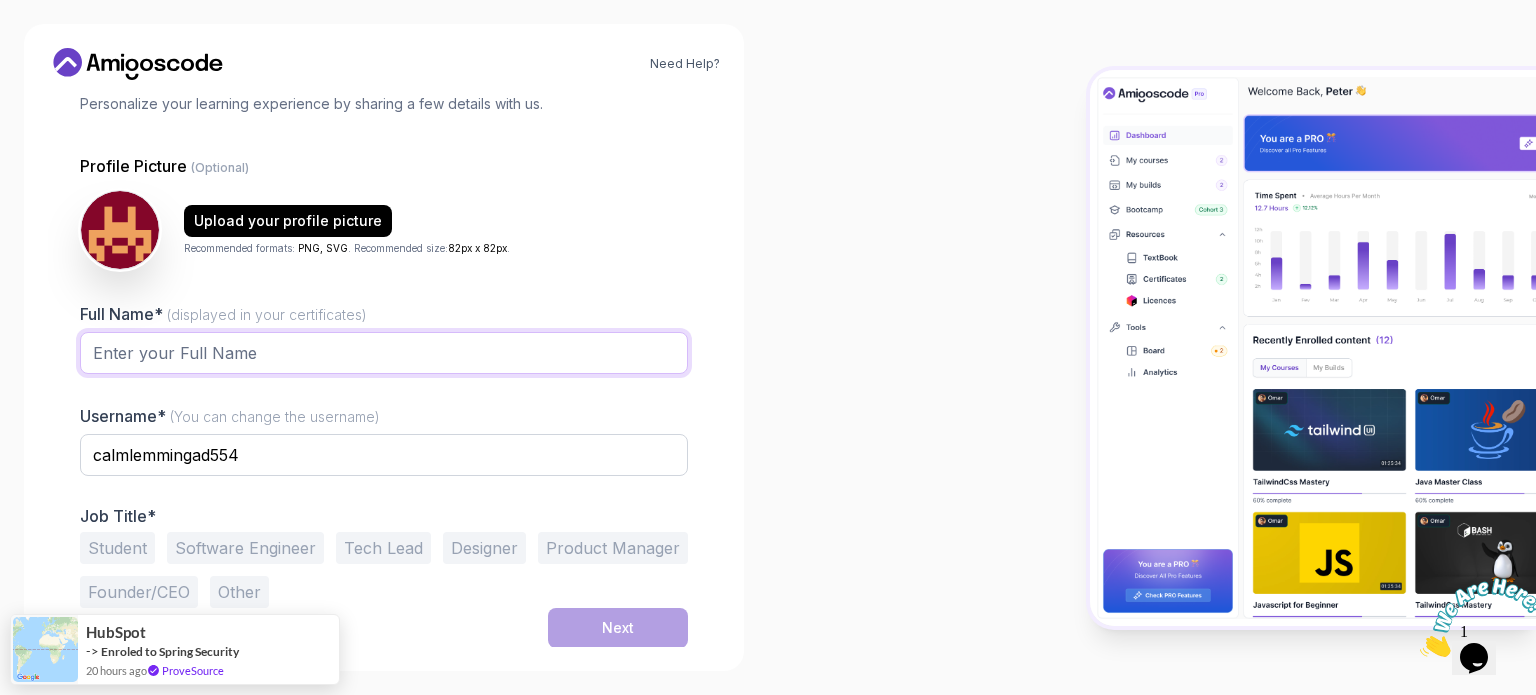 click on "Full Name*   (displayed in your certificates)" at bounding box center [384, 353] 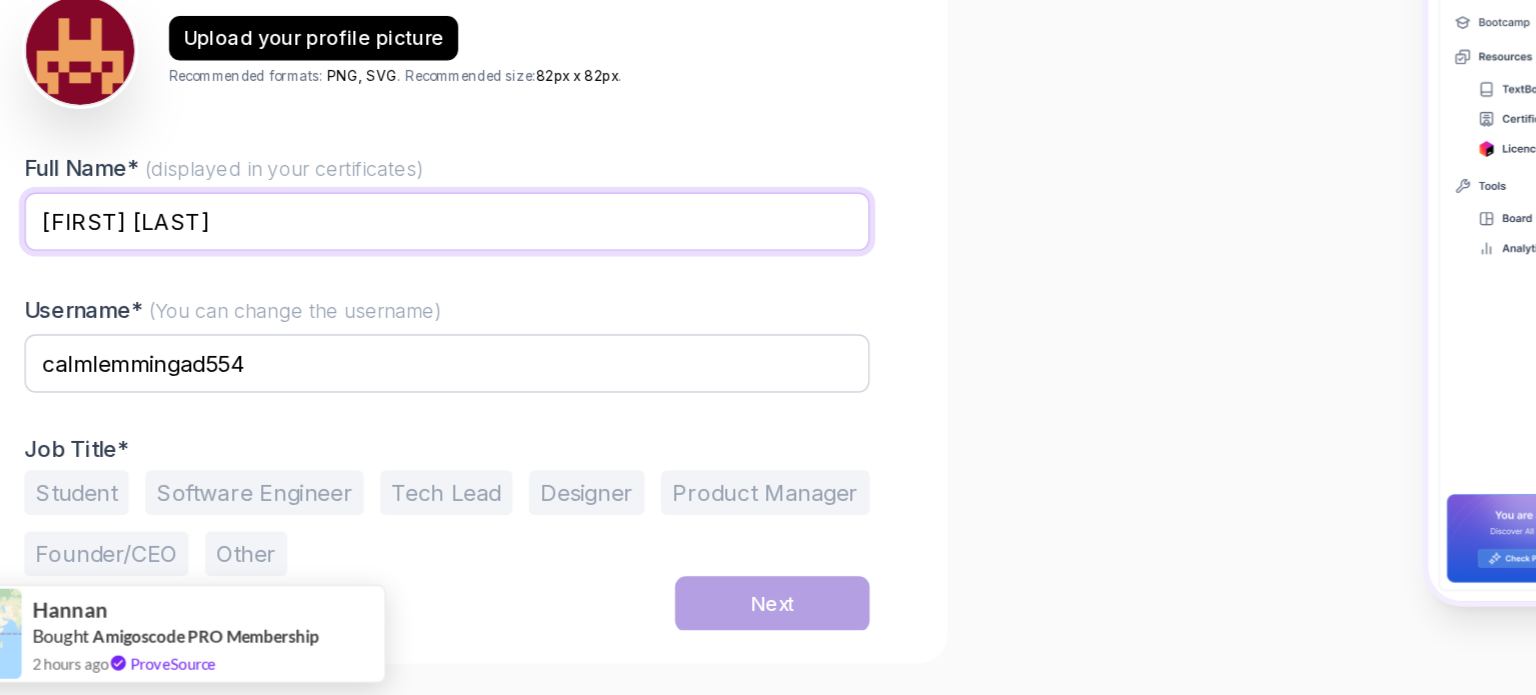 type on "Aryan Jain" 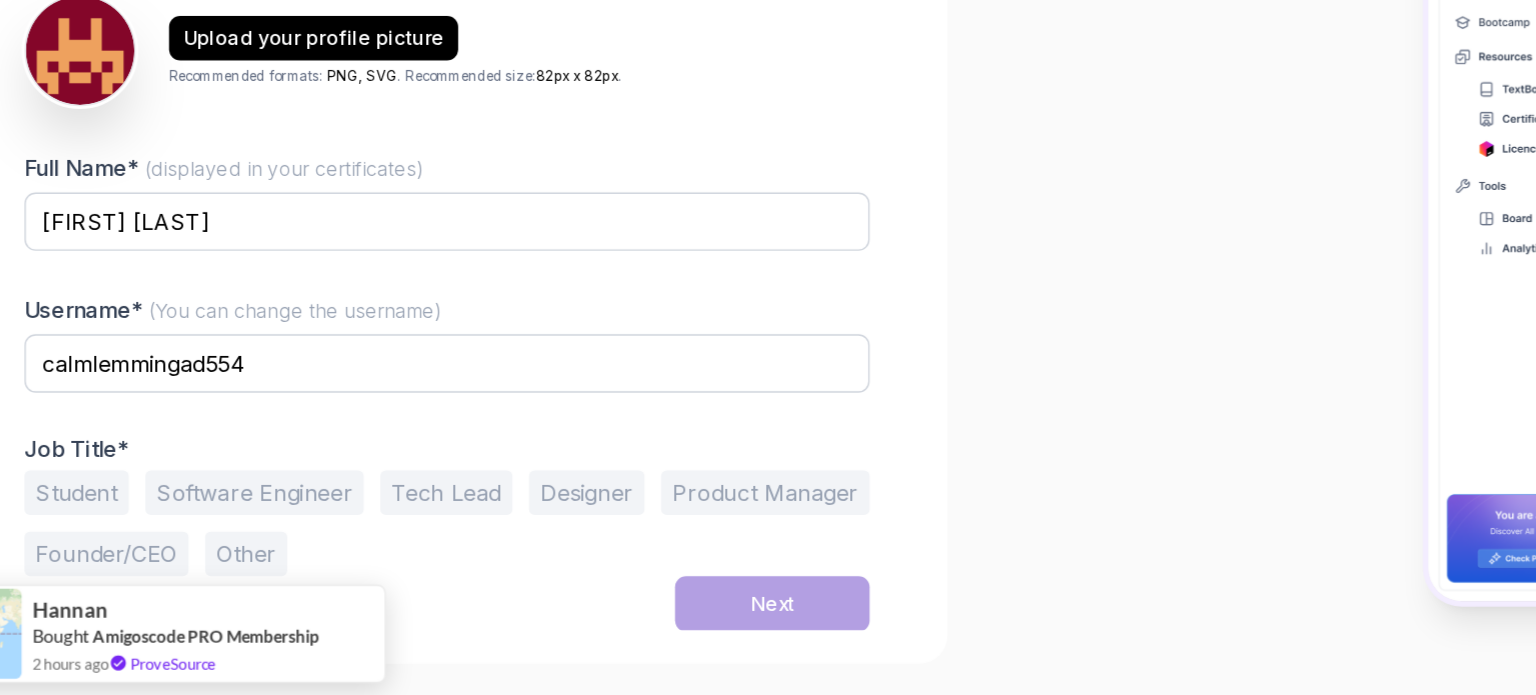 click on "Software Engineer" at bounding box center (245, 548) 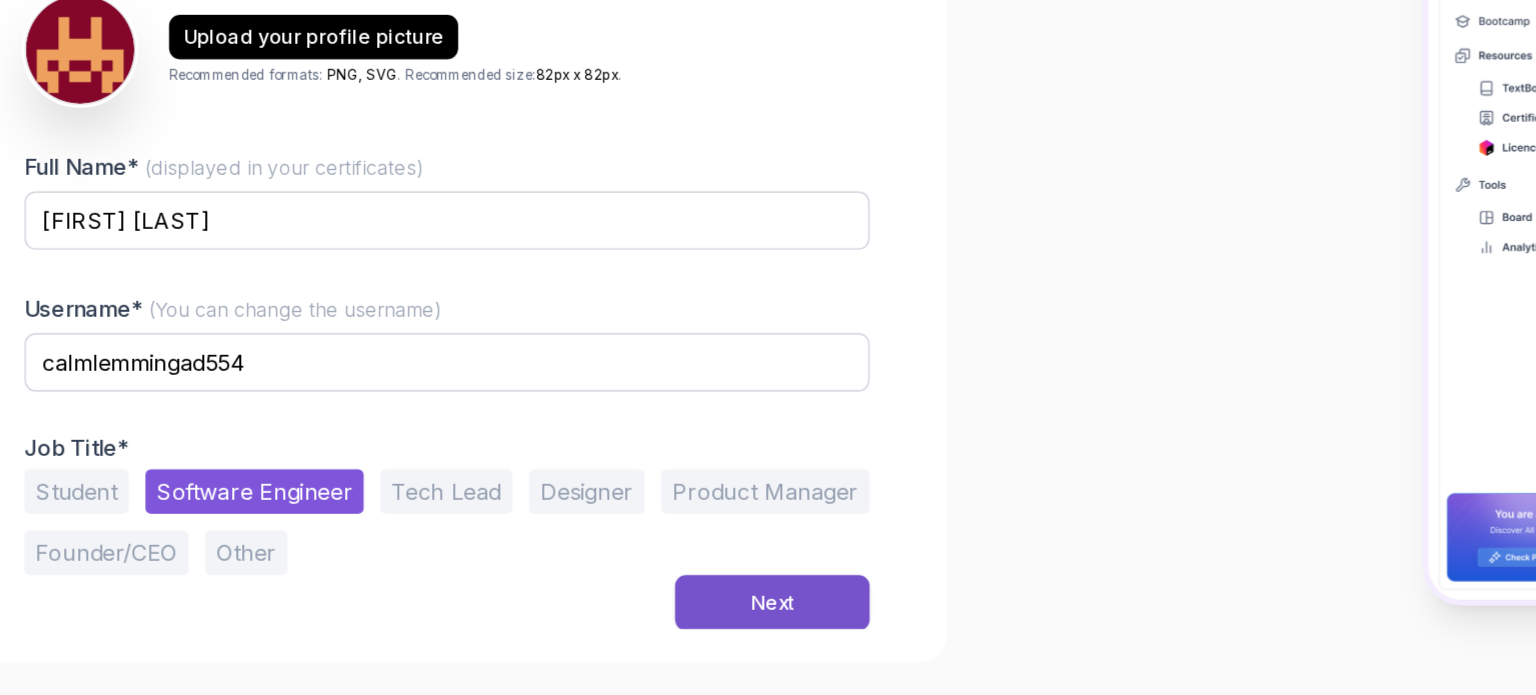 click on "Next" at bounding box center [618, 628] 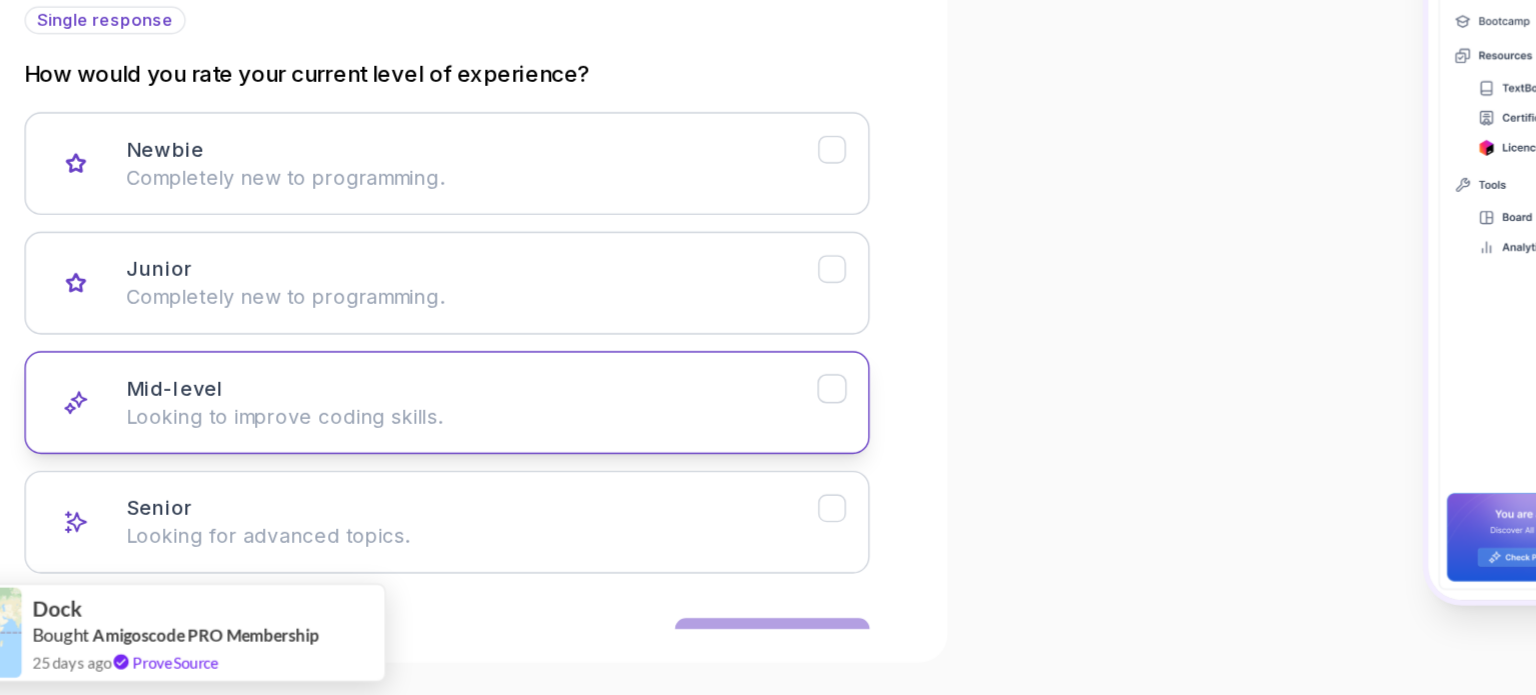 click on "Mid-level Looking to improve coding skills." at bounding box center (402, 484) 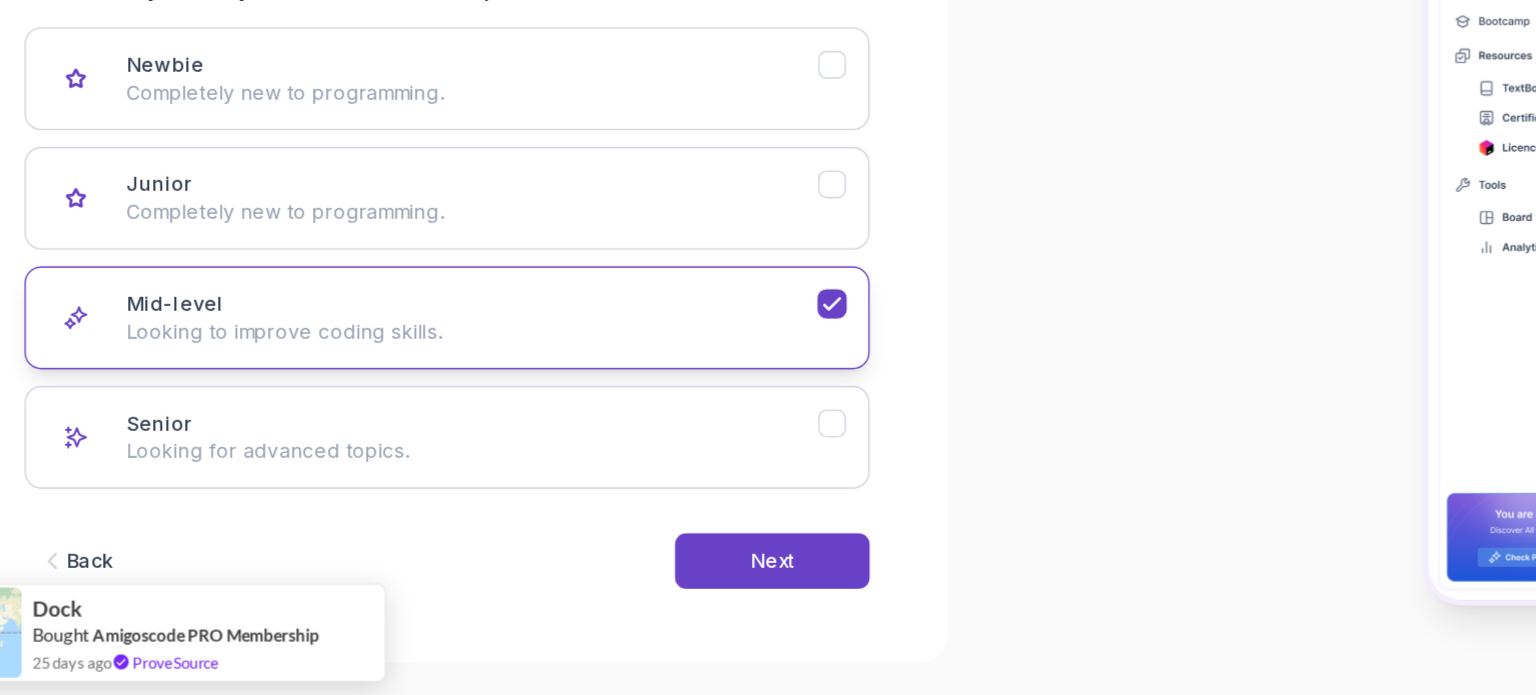 scroll, scrollTop: 200, scrollLeft: 0, axis: vertical 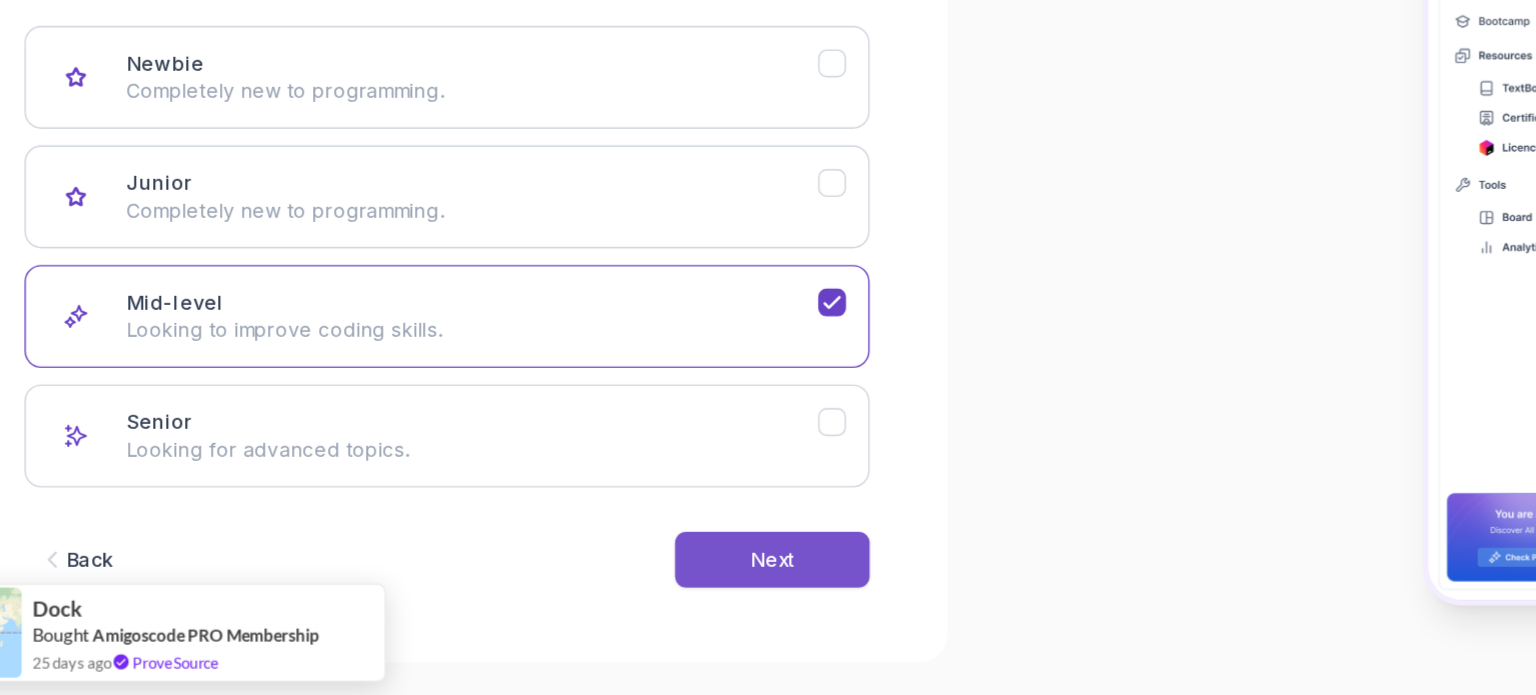 click on "Next" at bounding box center (618, 597) 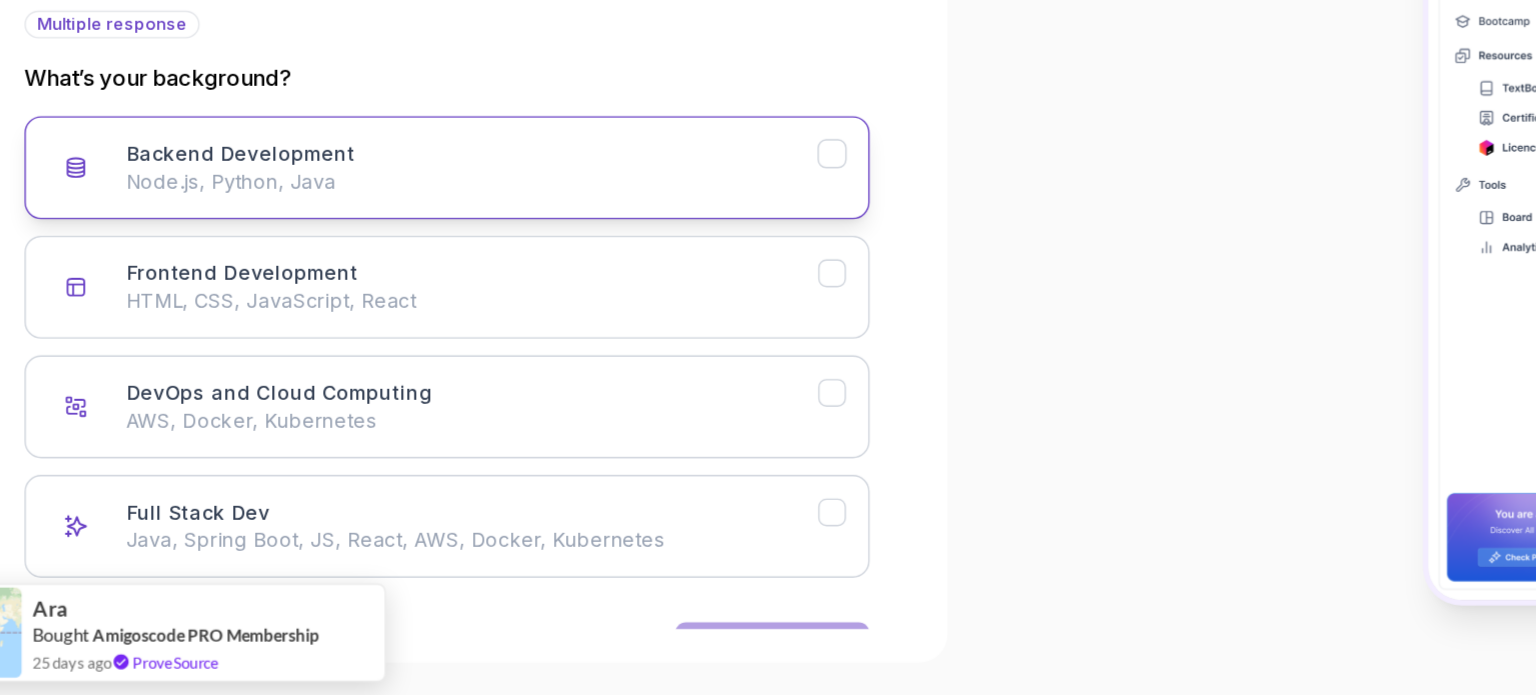 scroll, scrollTop: 159, scrollLeft: 0, axis: vertical 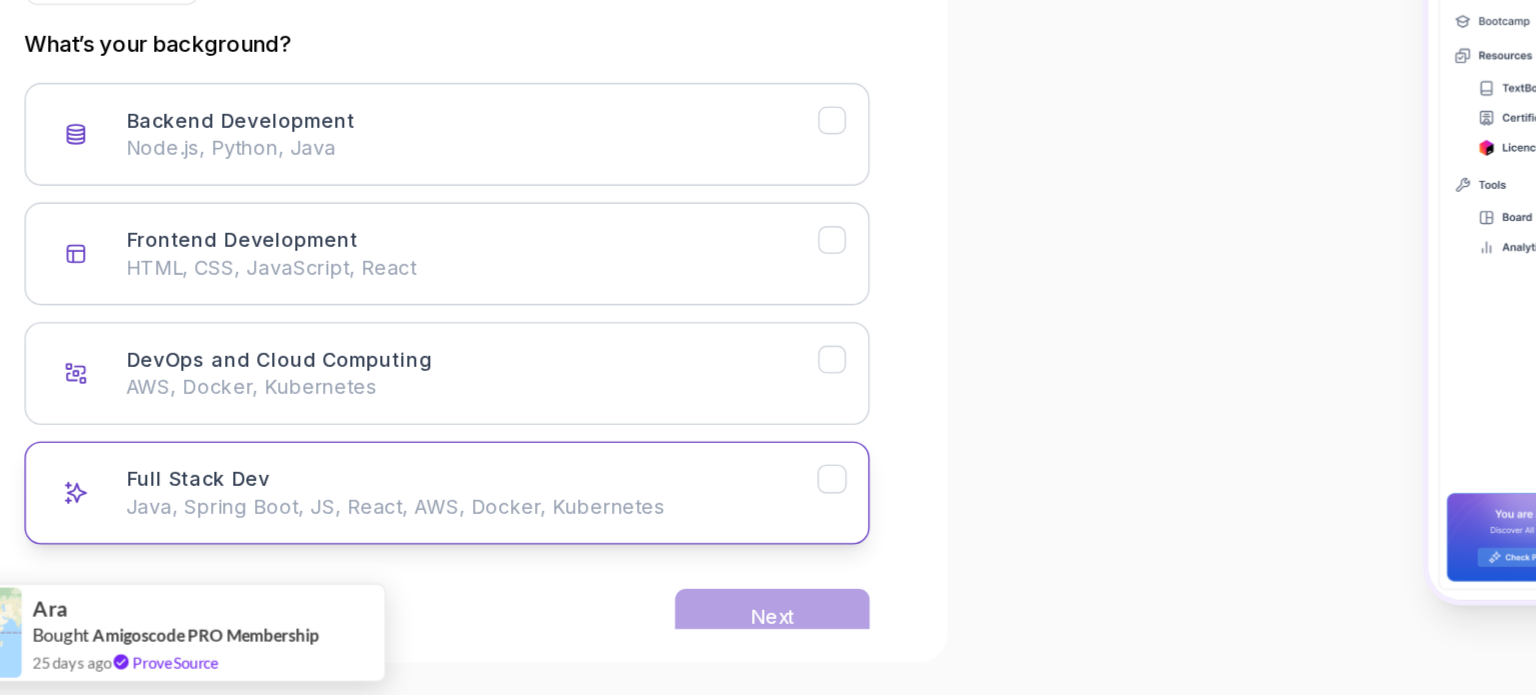click on "Full Stack Dev Java, Spring Boot, JS, React, AWS, Docker, Kubernetes" at bounding box center (402, 549) 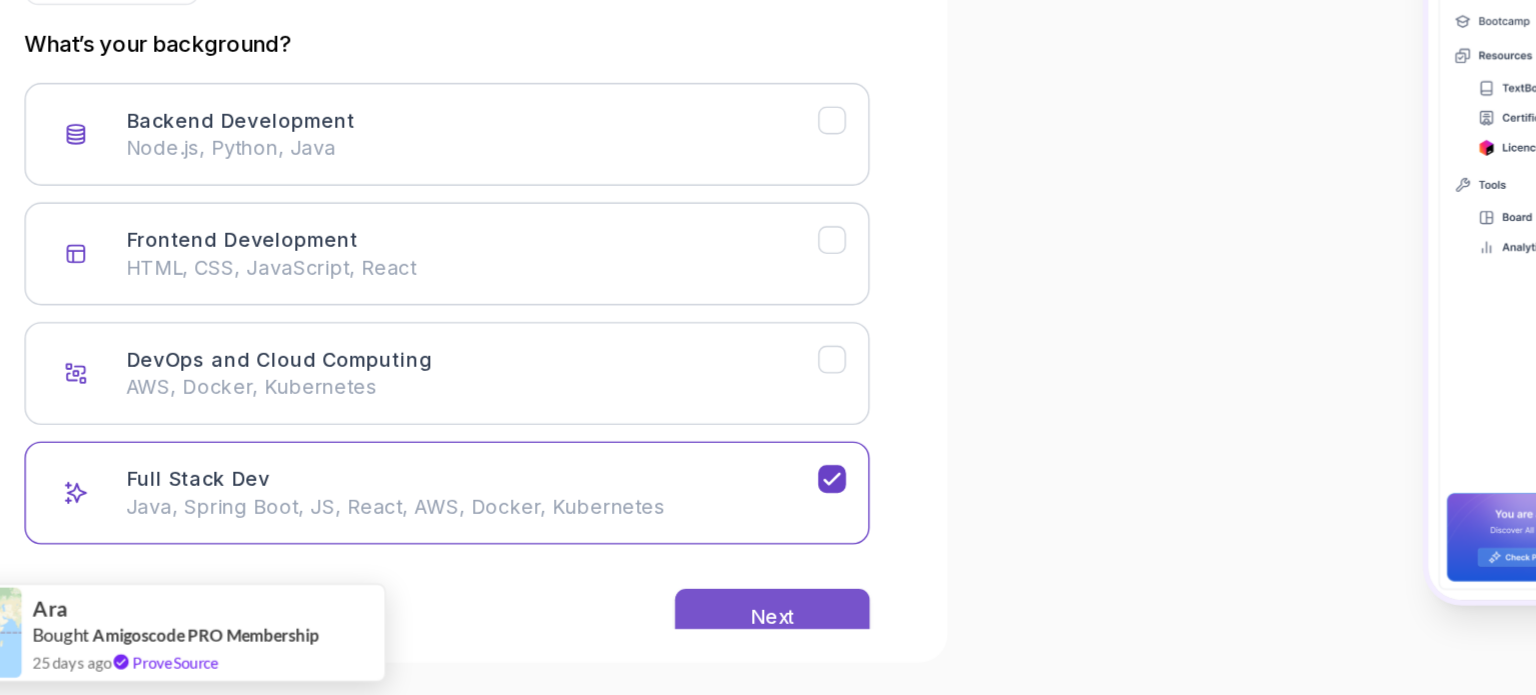 click on "Next" at bounding box center [618, 638] 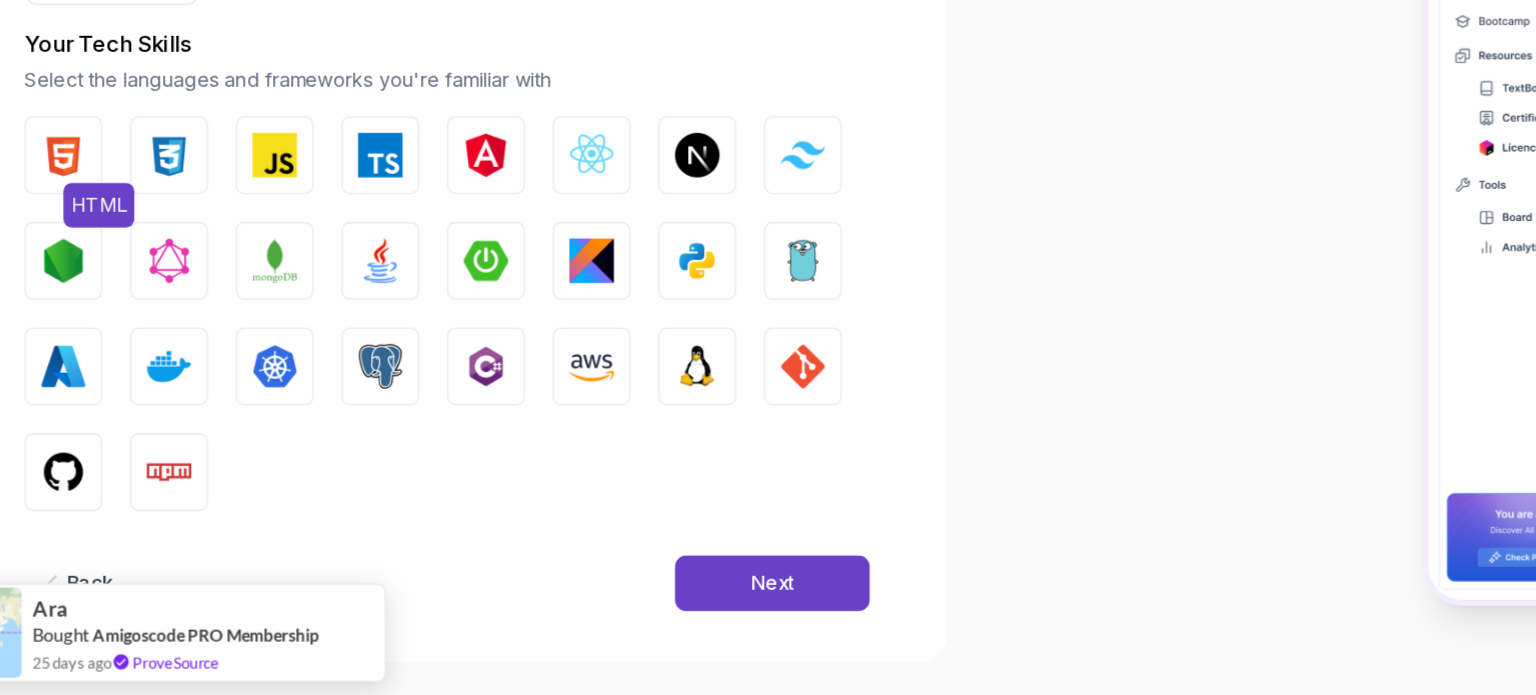 click at bounding box center (108, 306) 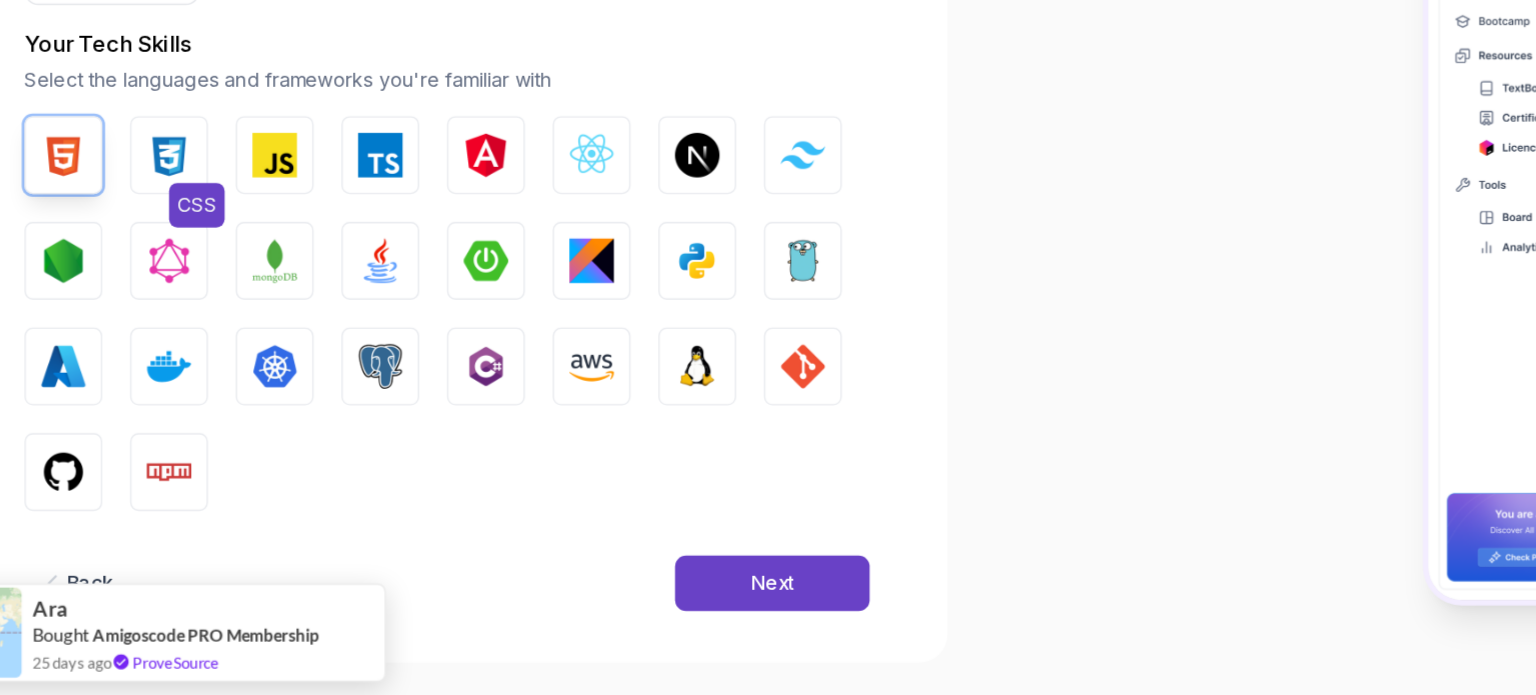 click at bounding box center (184, 306) 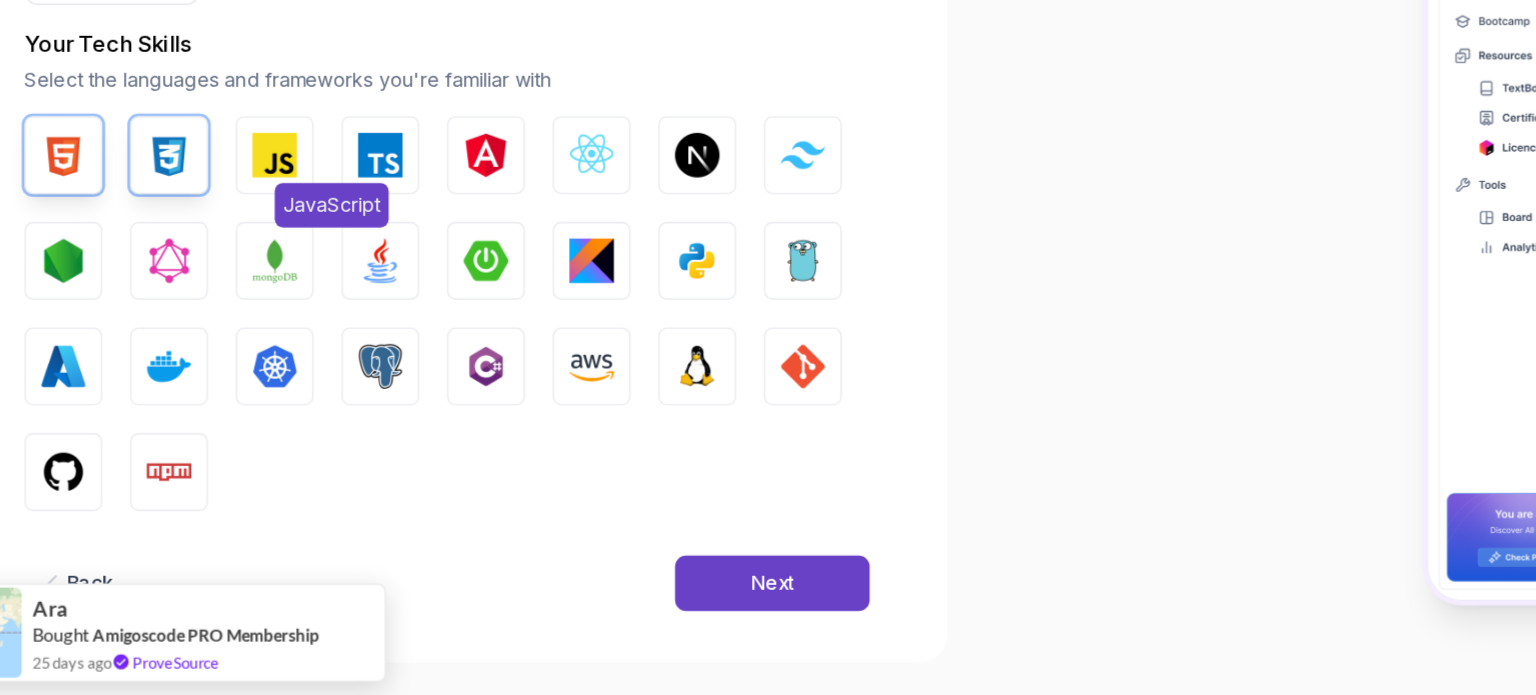 click on "JavaScript" at bounding box center [260, 306] 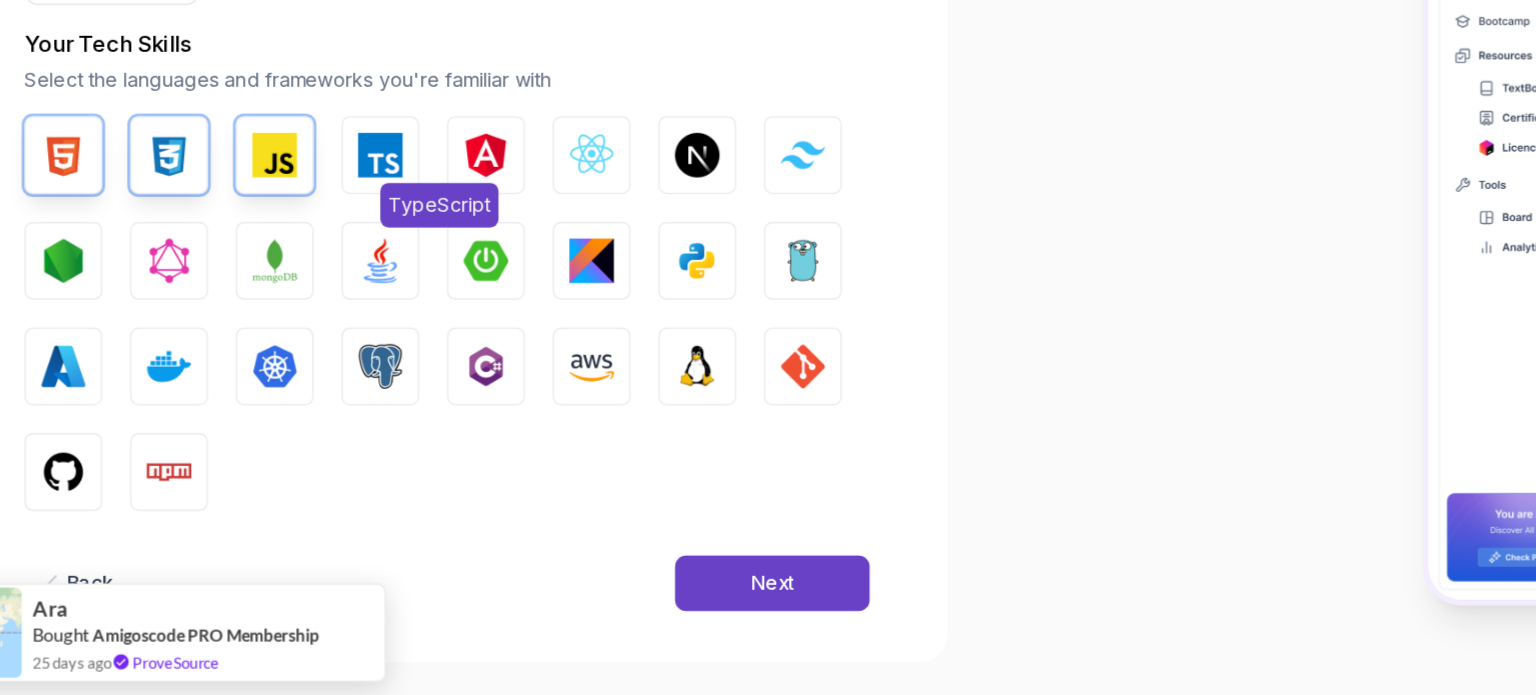 click at bounding box center (336, 306) 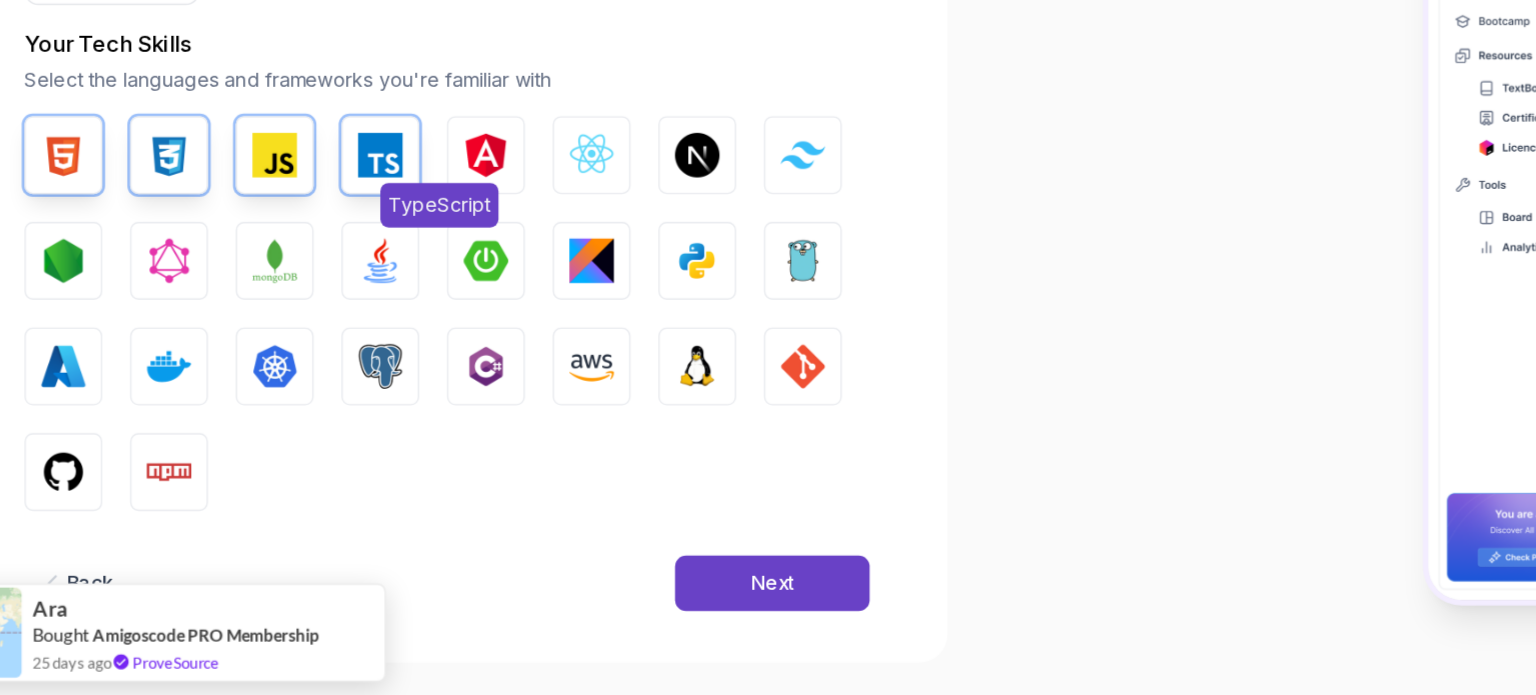 click at bounding box center (336, 306) 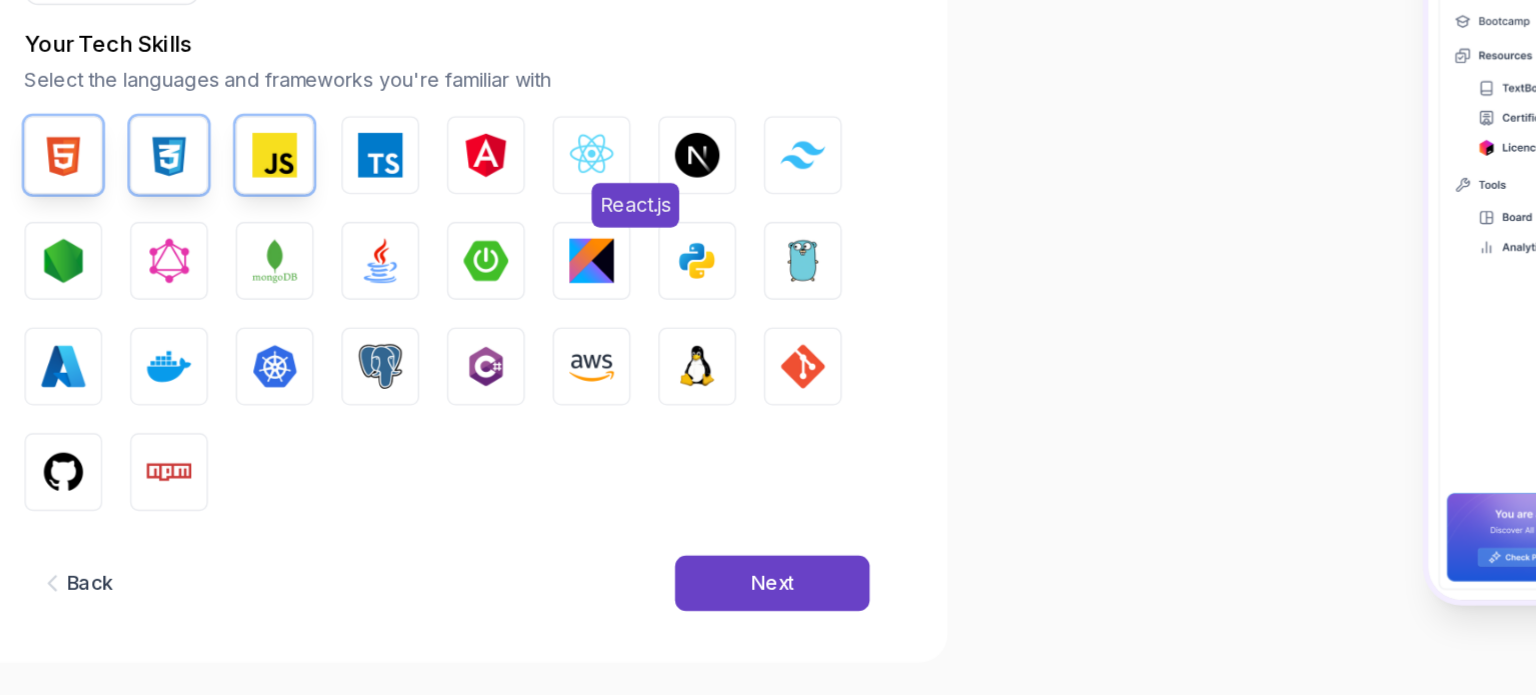click at bounding box center (488, 306) 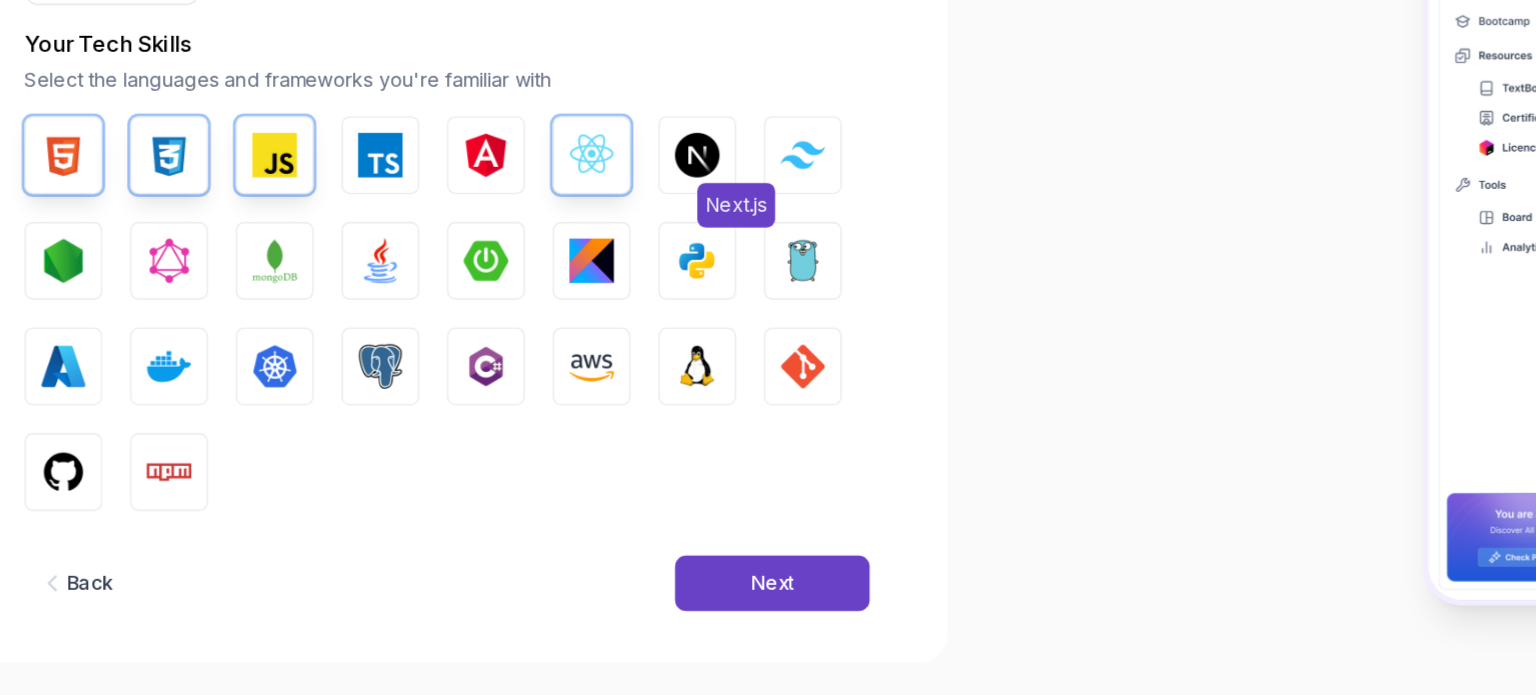 click at bounding box center (564, 306) 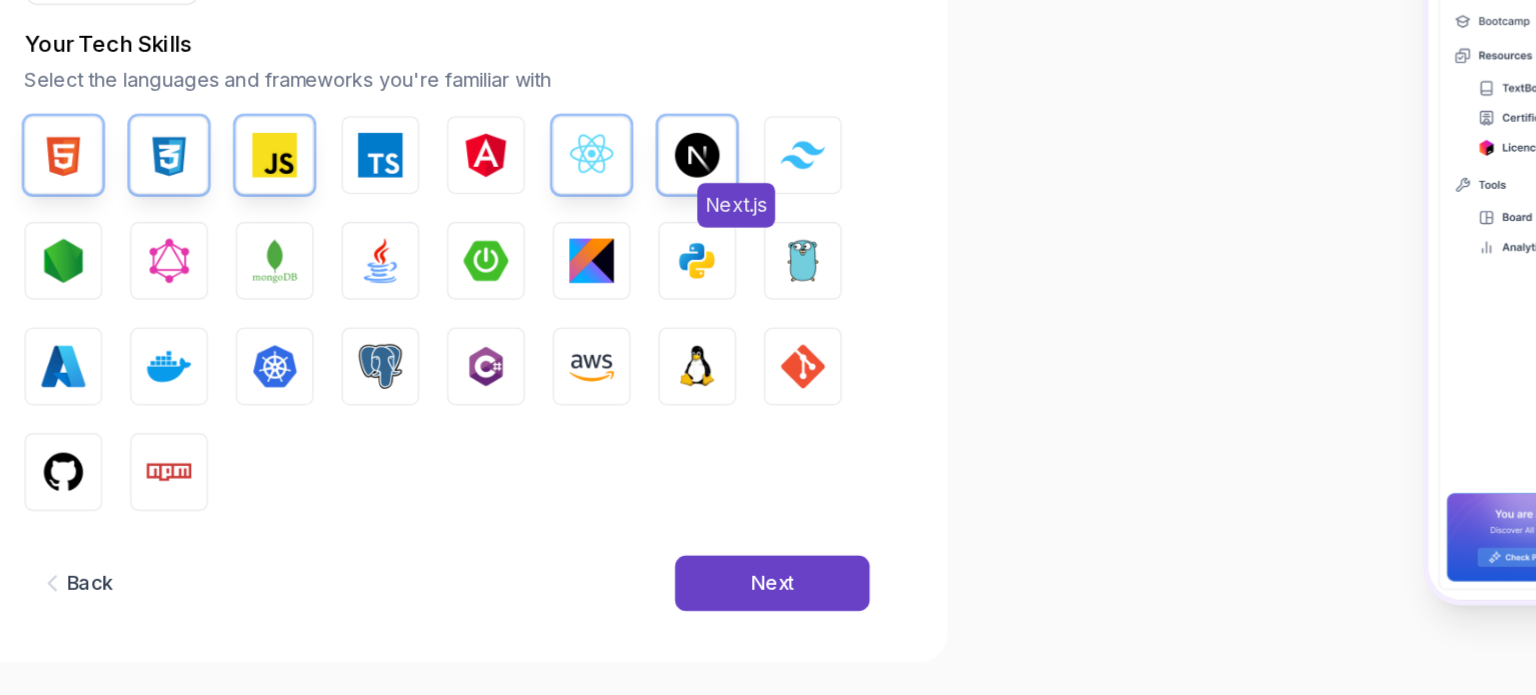 click at bounding box center [564, 306] 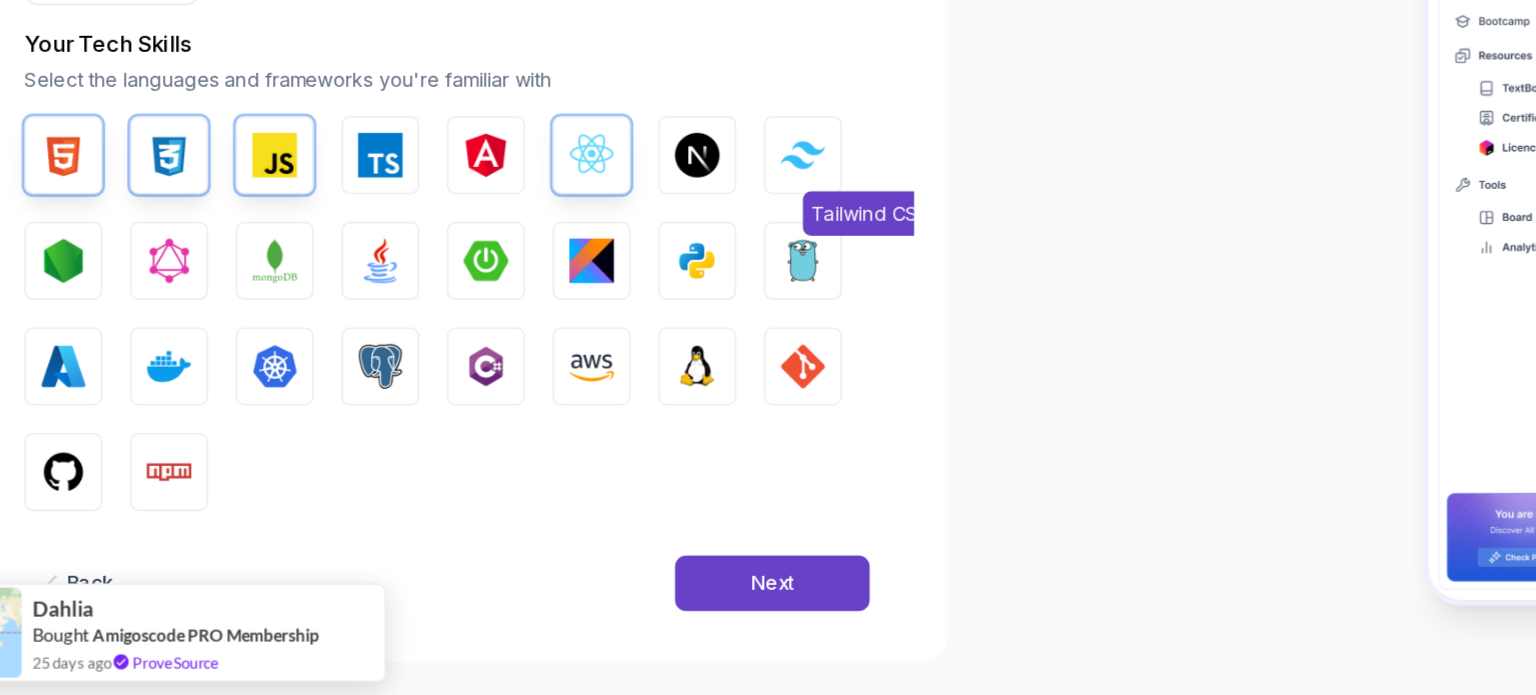 click at bounding box center (640, 305) 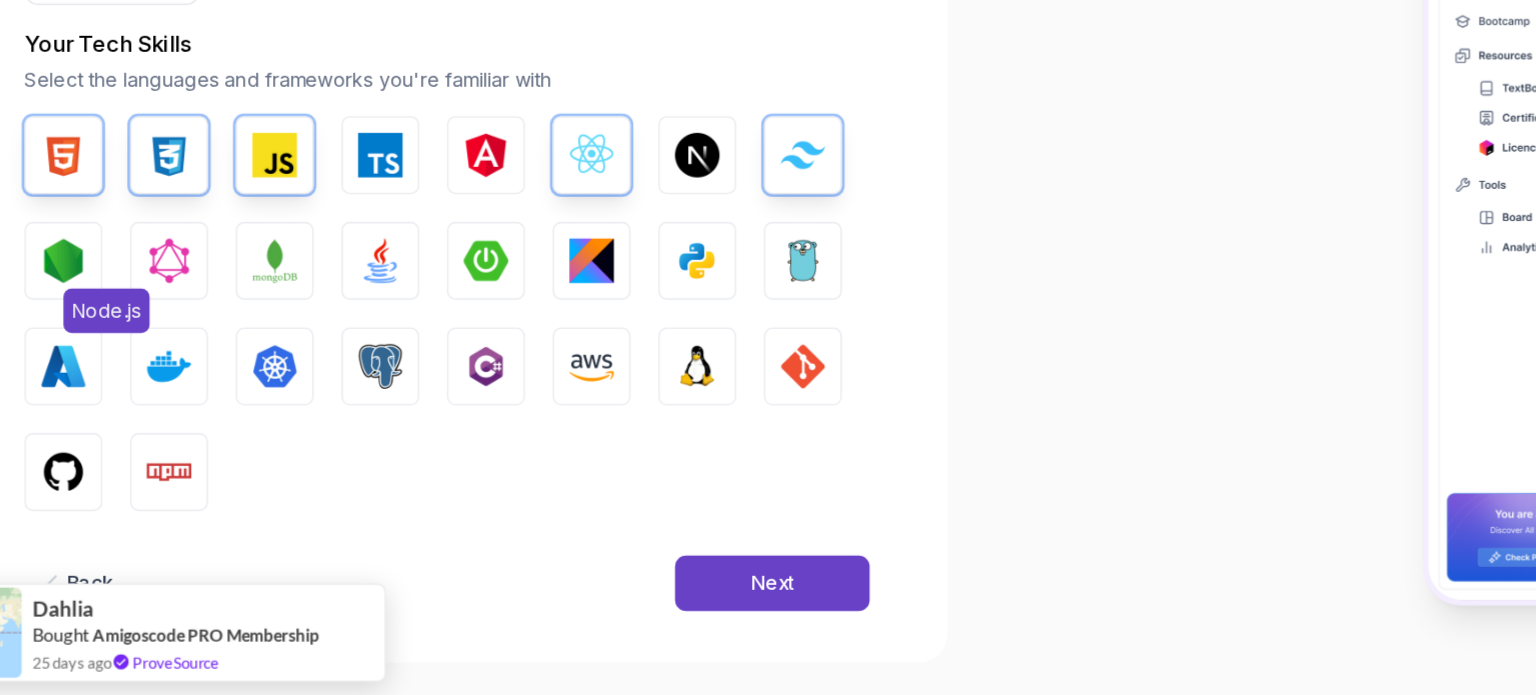 click on "Node.js" at bounding box center (108, 382) 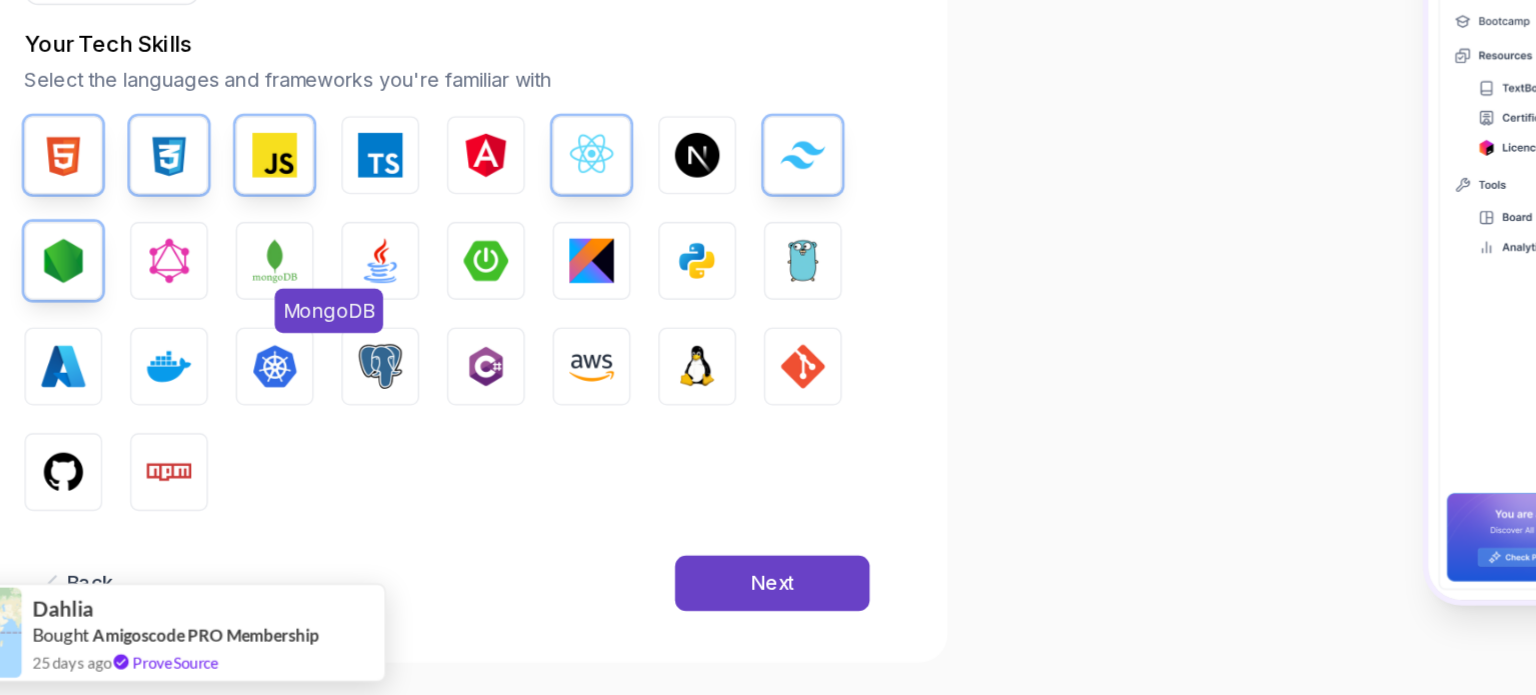 click on "MongoDB" at bounding box center (260, 382) 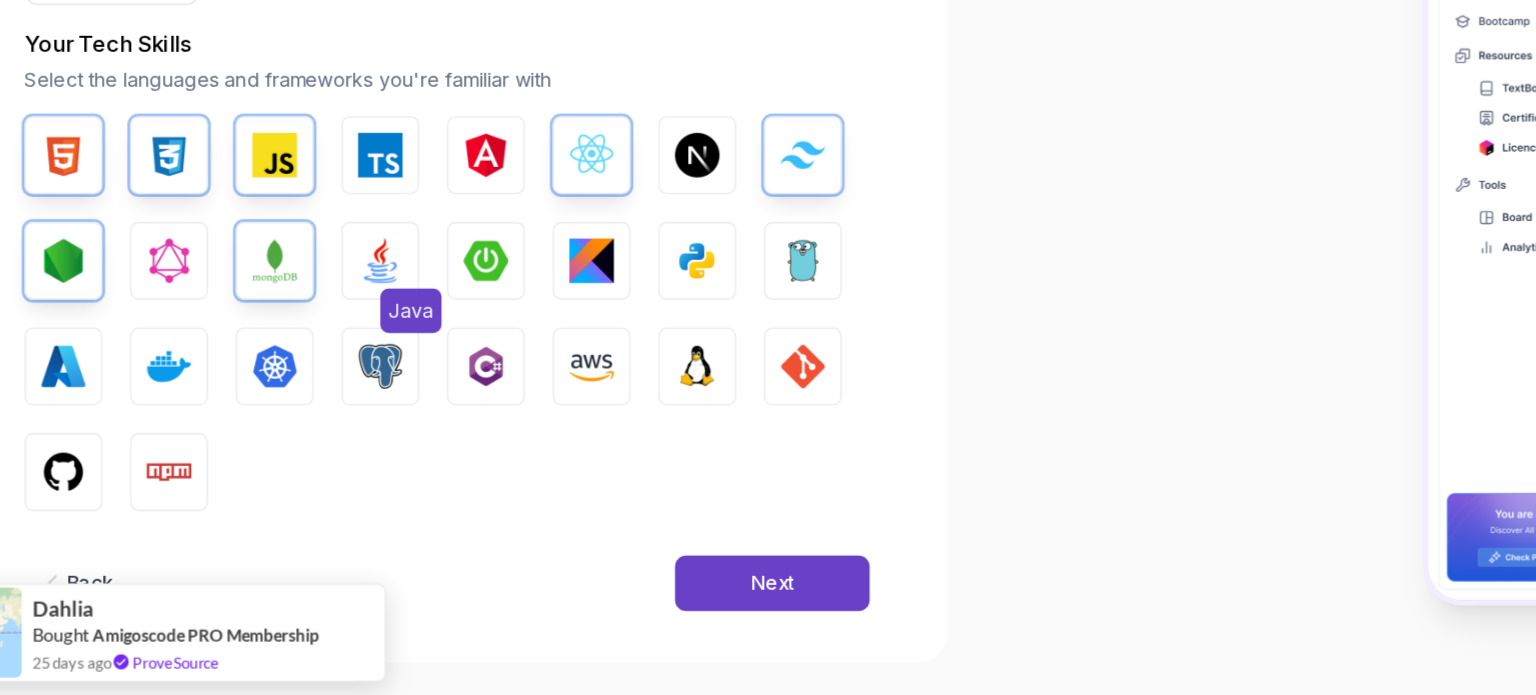 click at bounding box center [336, 382] 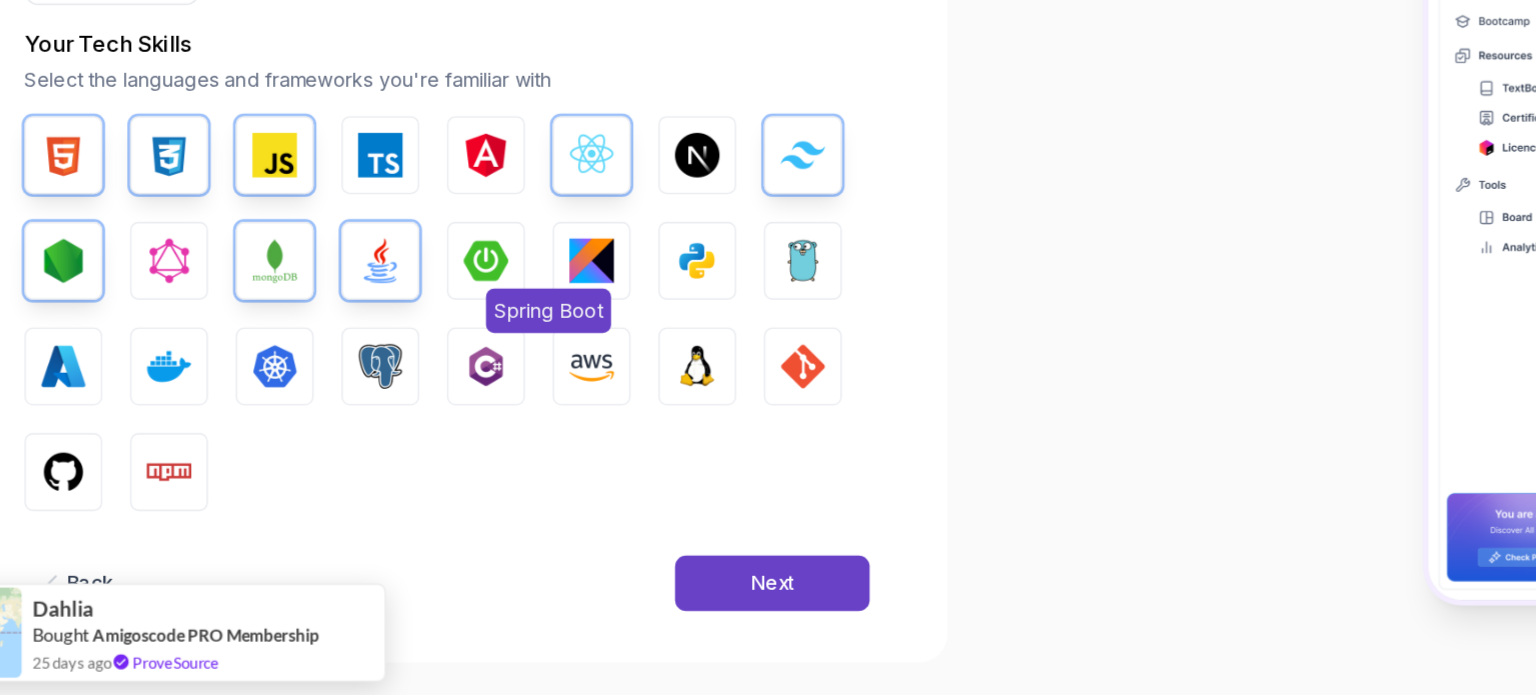 click on "Spring Boot" at bounding box center (412, 382) 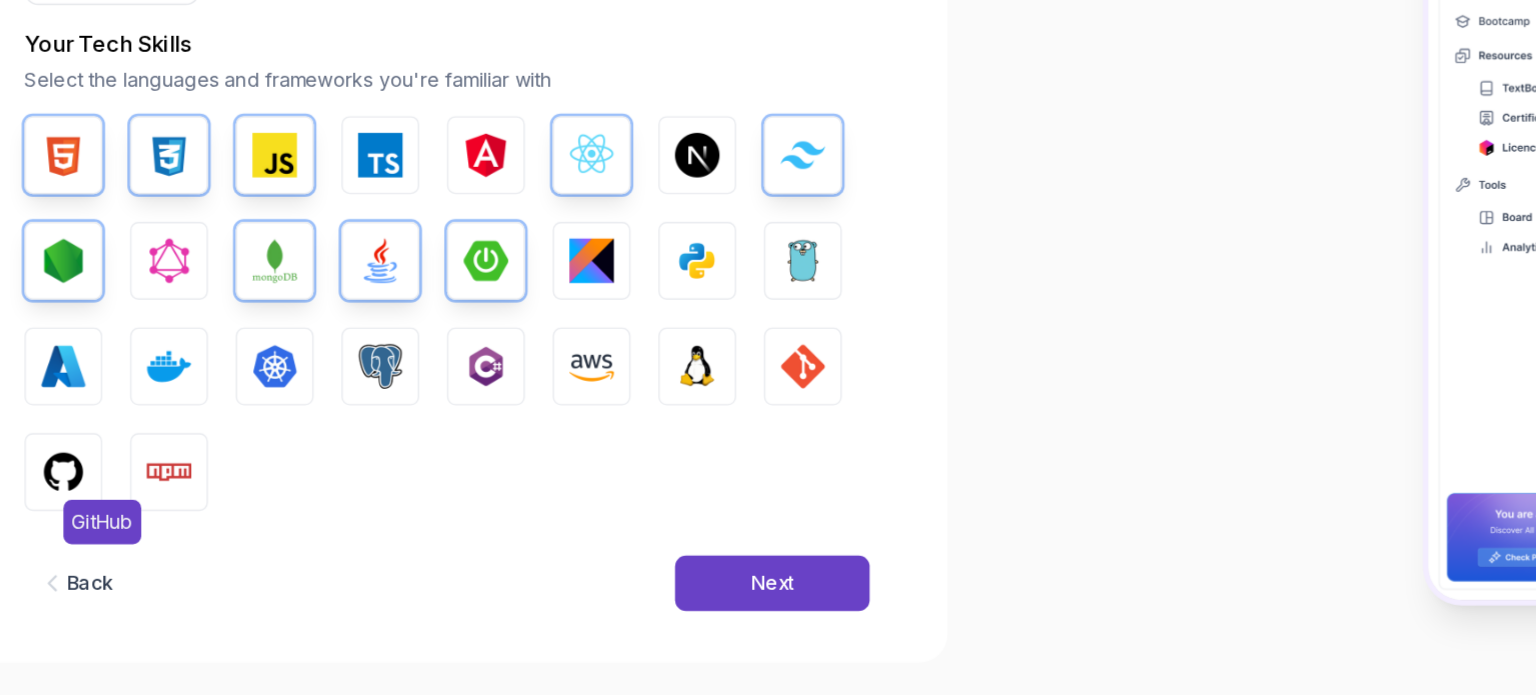 click at bounding box center (108, 534) 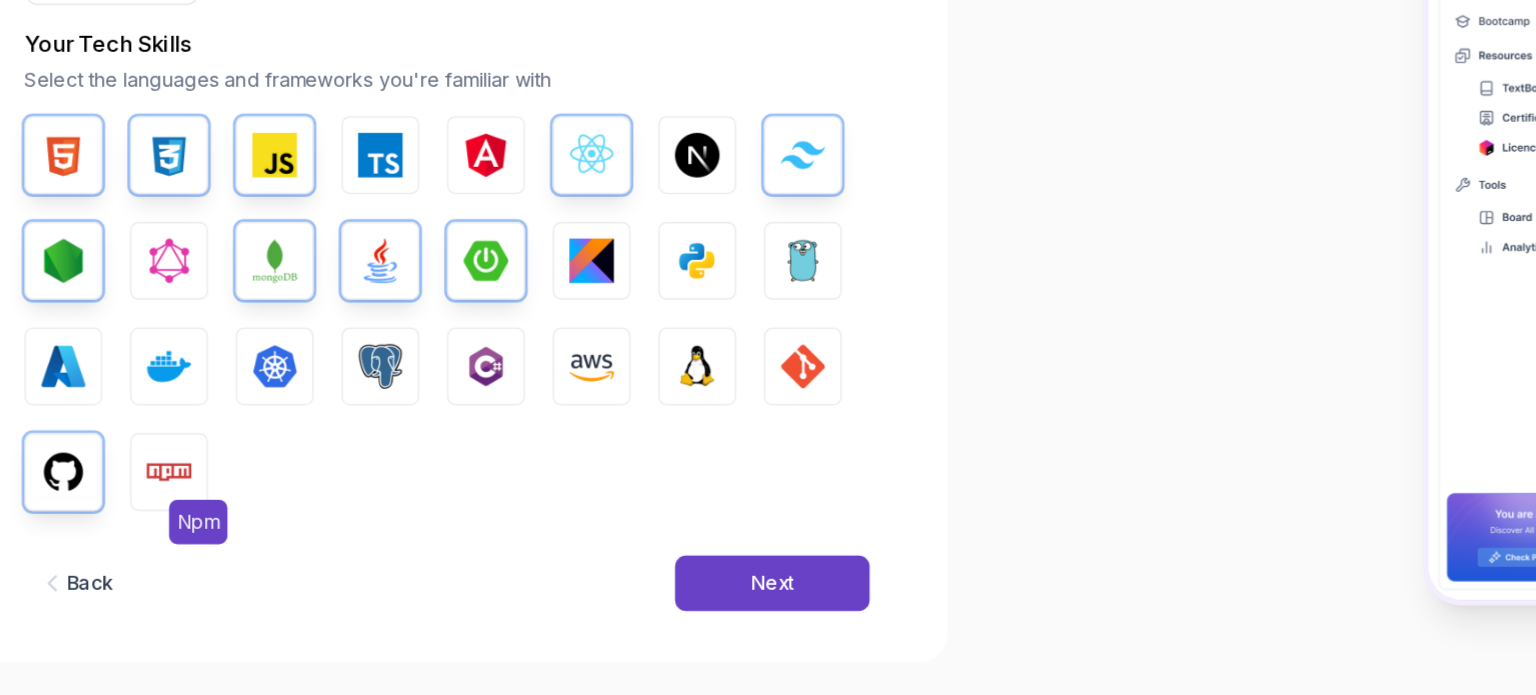 click at bounding box center [184, 534] 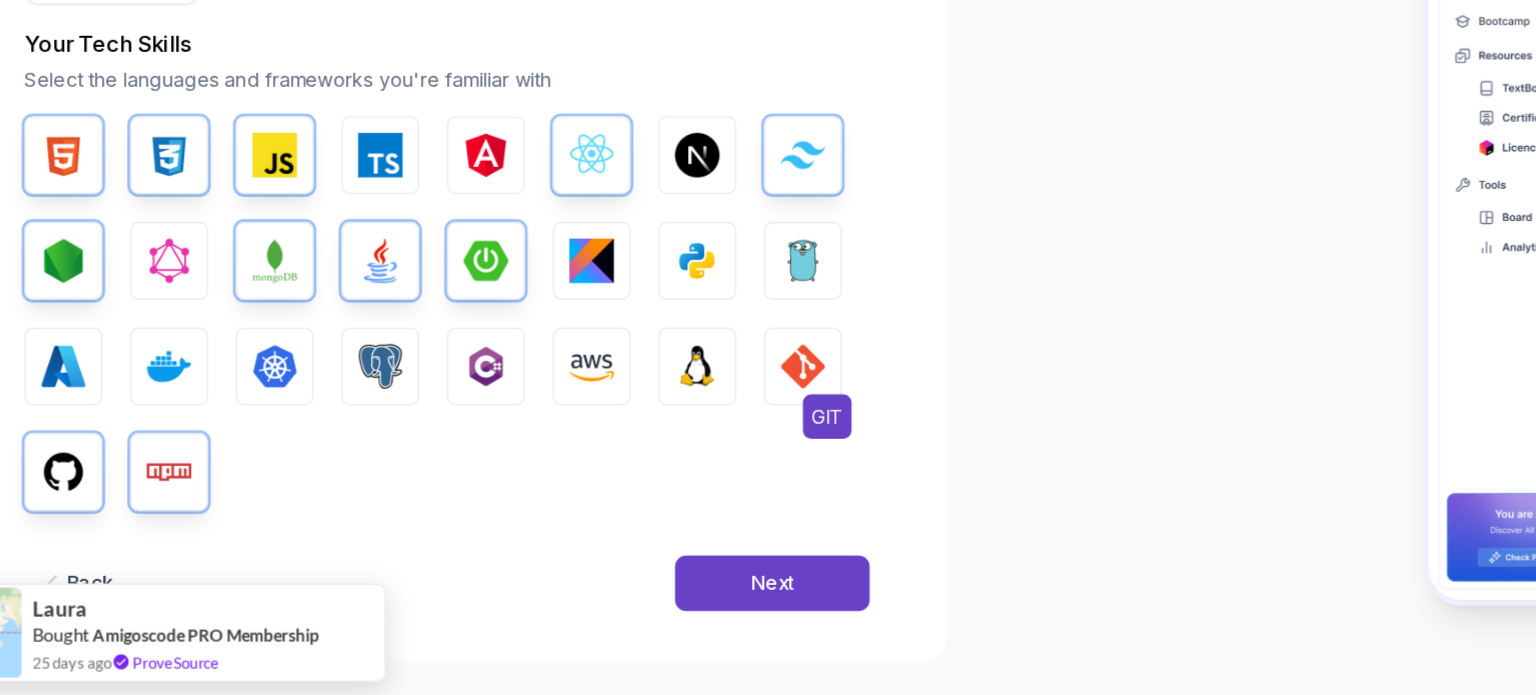 click on "GIT" at bounding box center (640, 458) 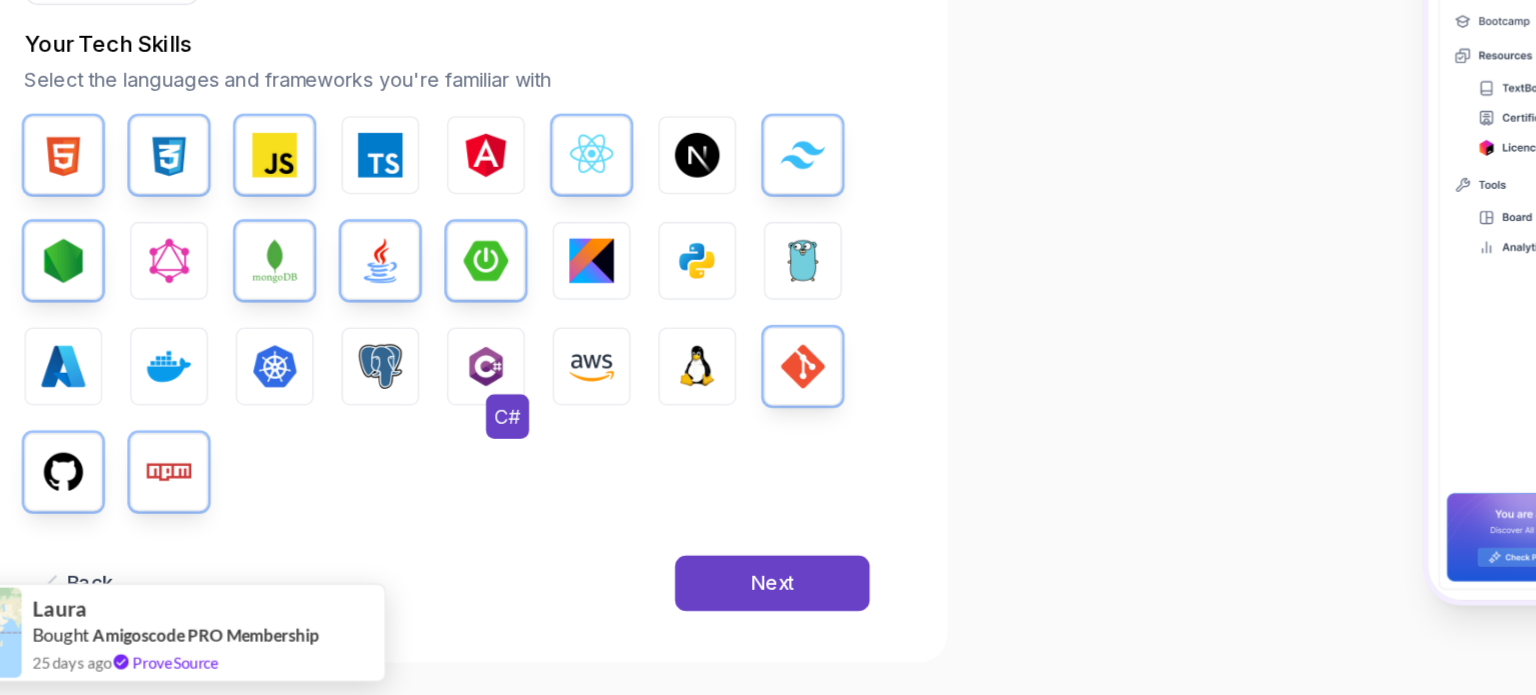 click on "C#" at bounding box center (412, 458) 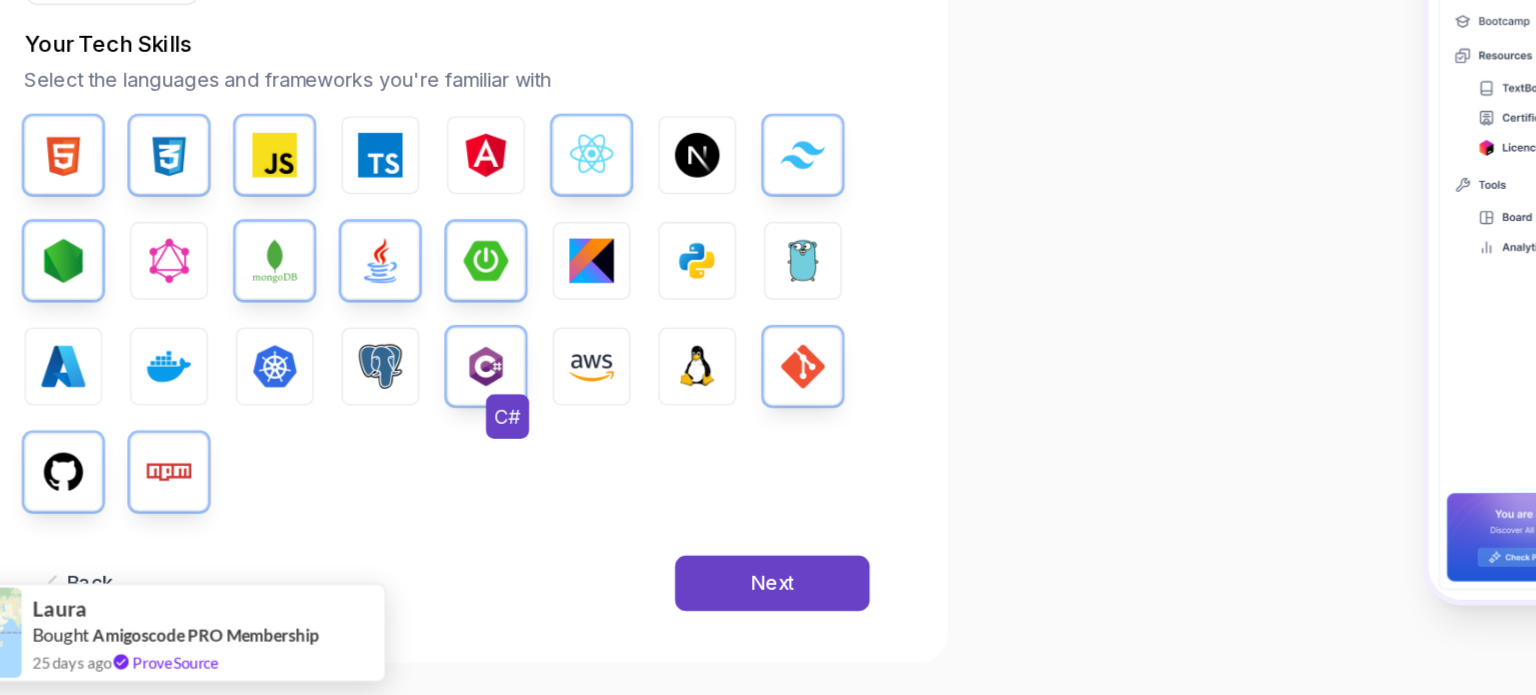 click on "C#" at bounding box center [412, 458] 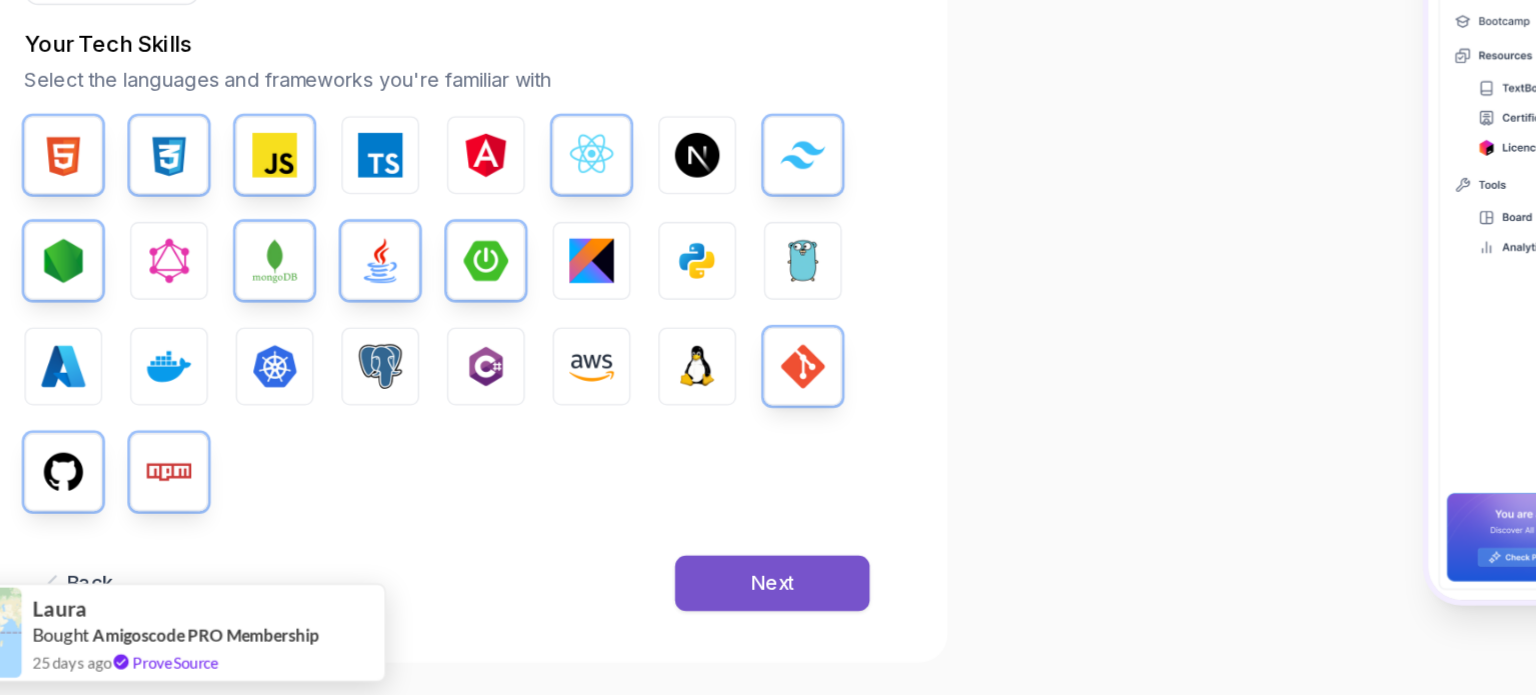 click on "Next" at bounding box center [618, 614] 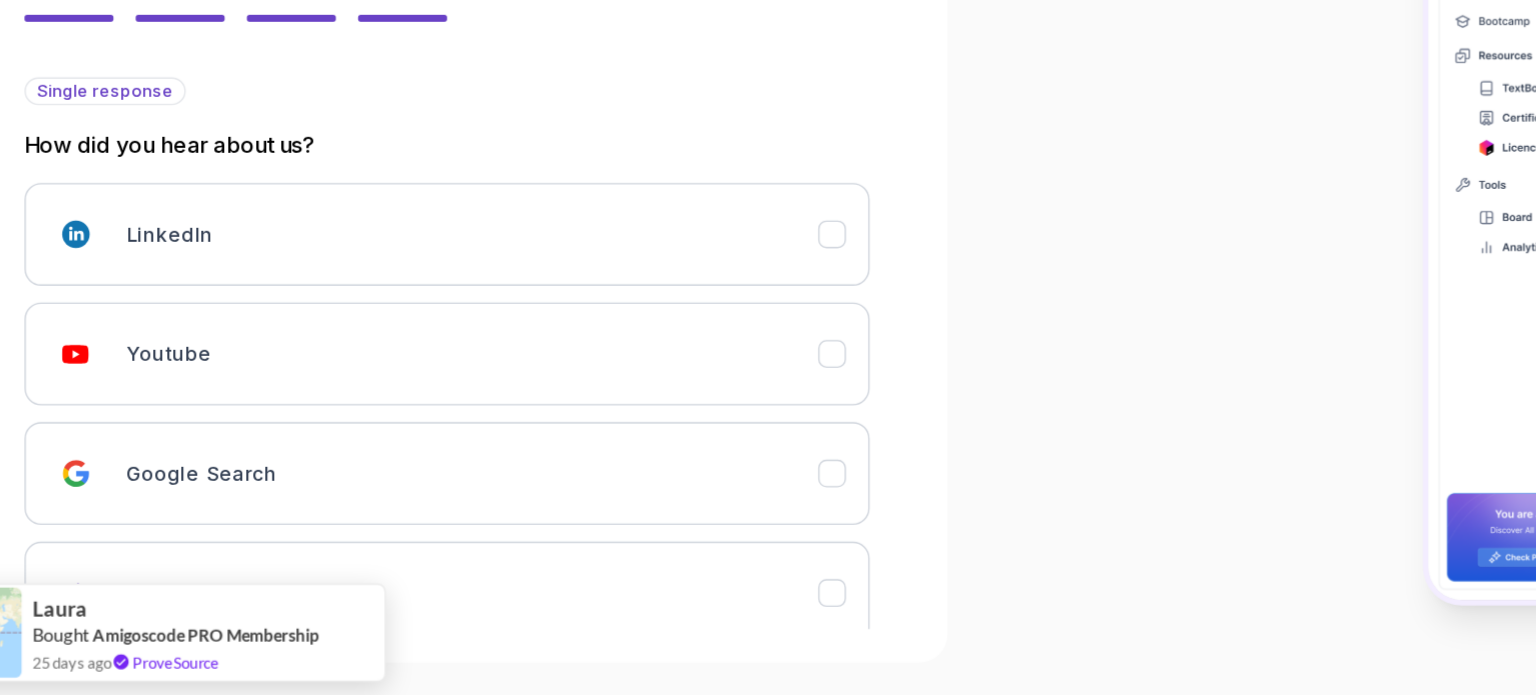 scroll, scrollTop: 78, scrollLeft: 0, axis: vertical 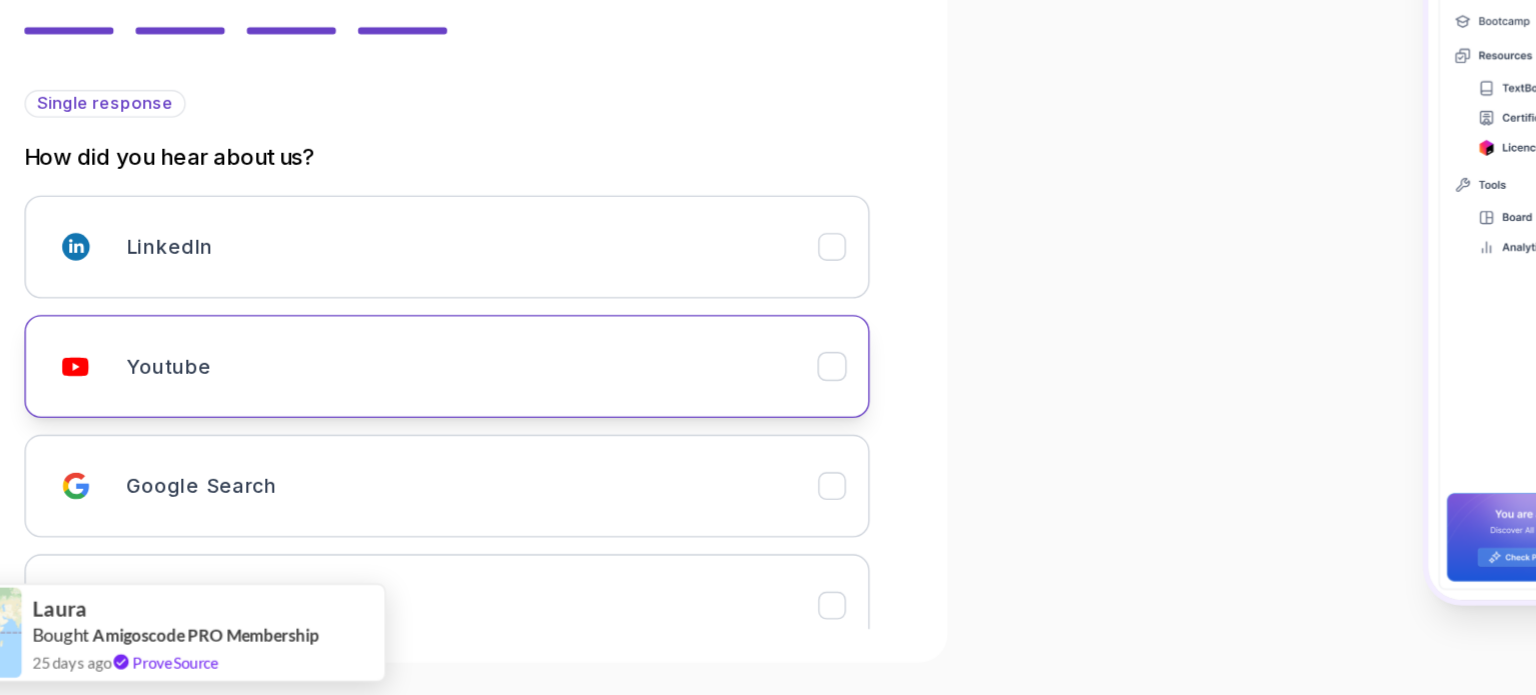 click on "Youtube" at bounding box center (402, 458) 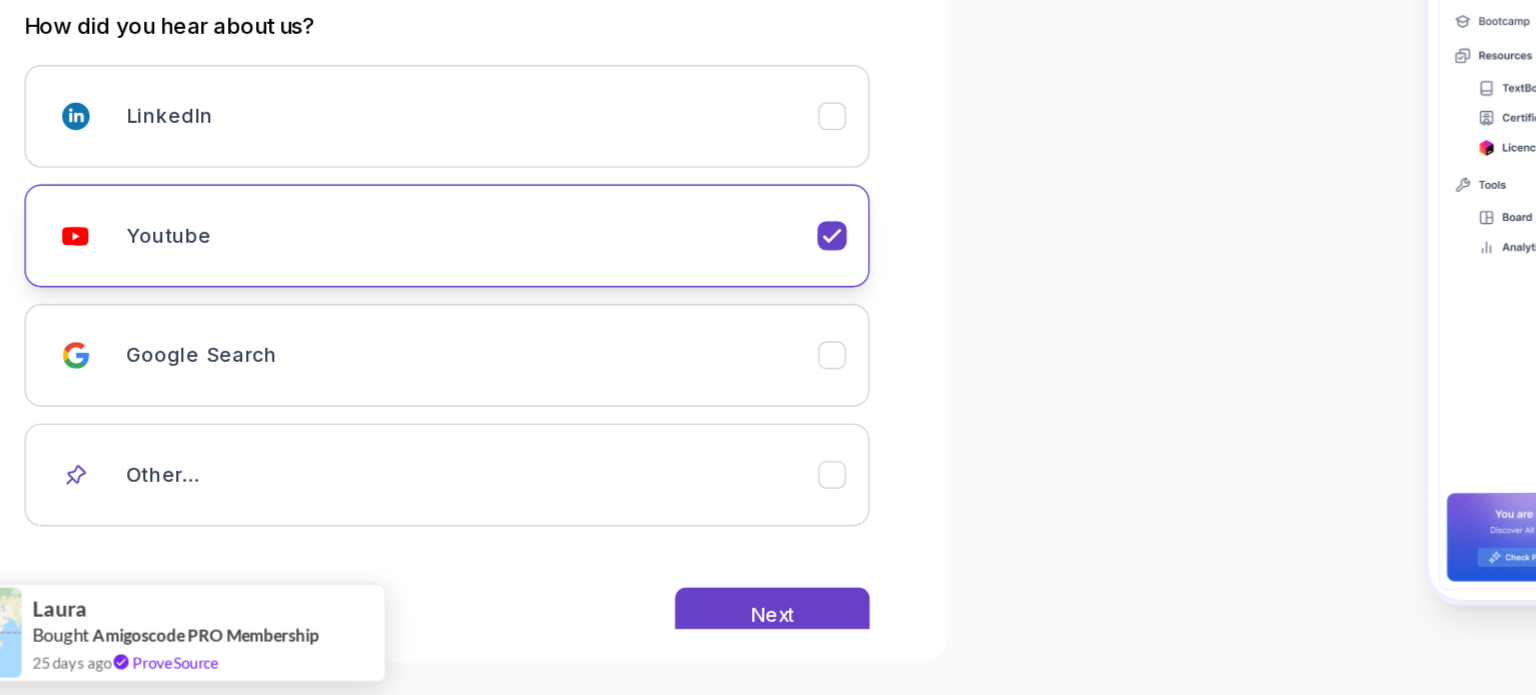 scroll, scrollTop: 212, scrollLeft: 0, axis: vertical 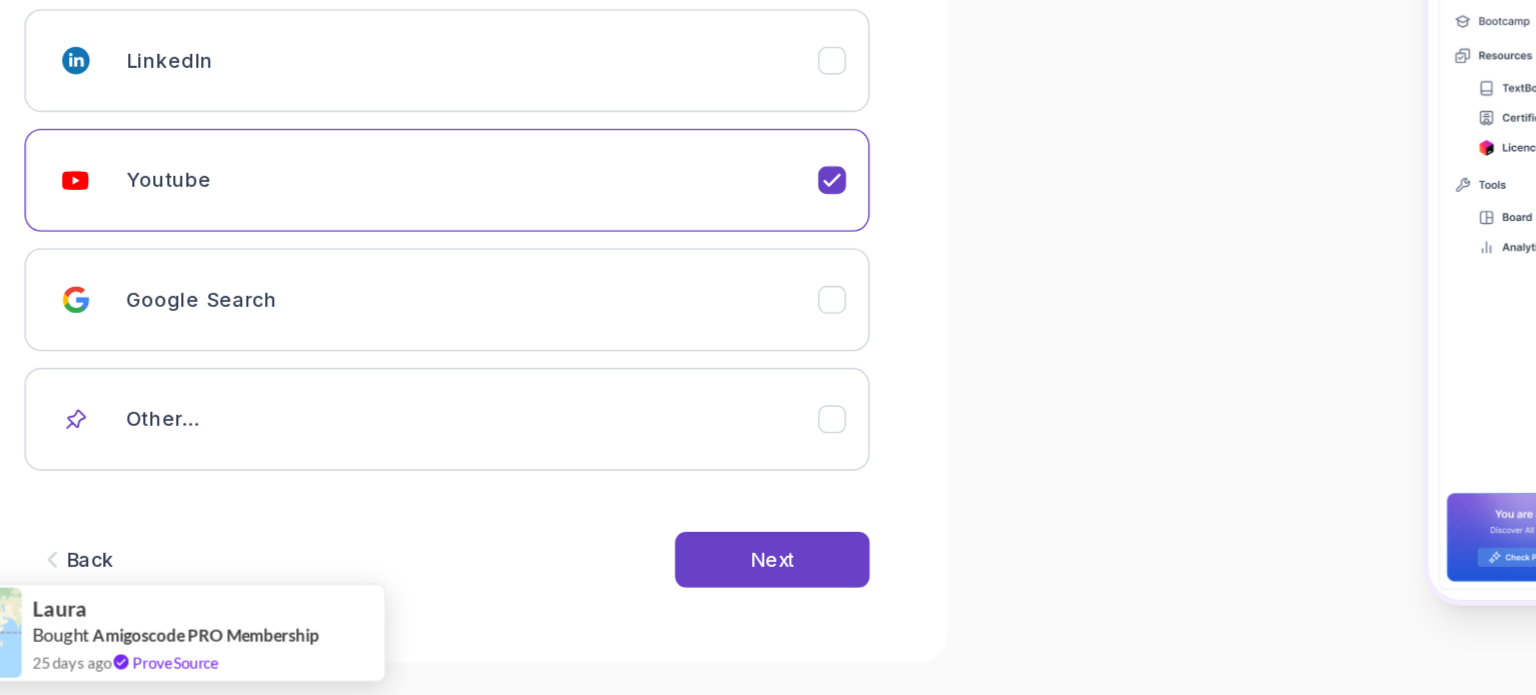 click on "Back Next" at bounding box center (384, 597) 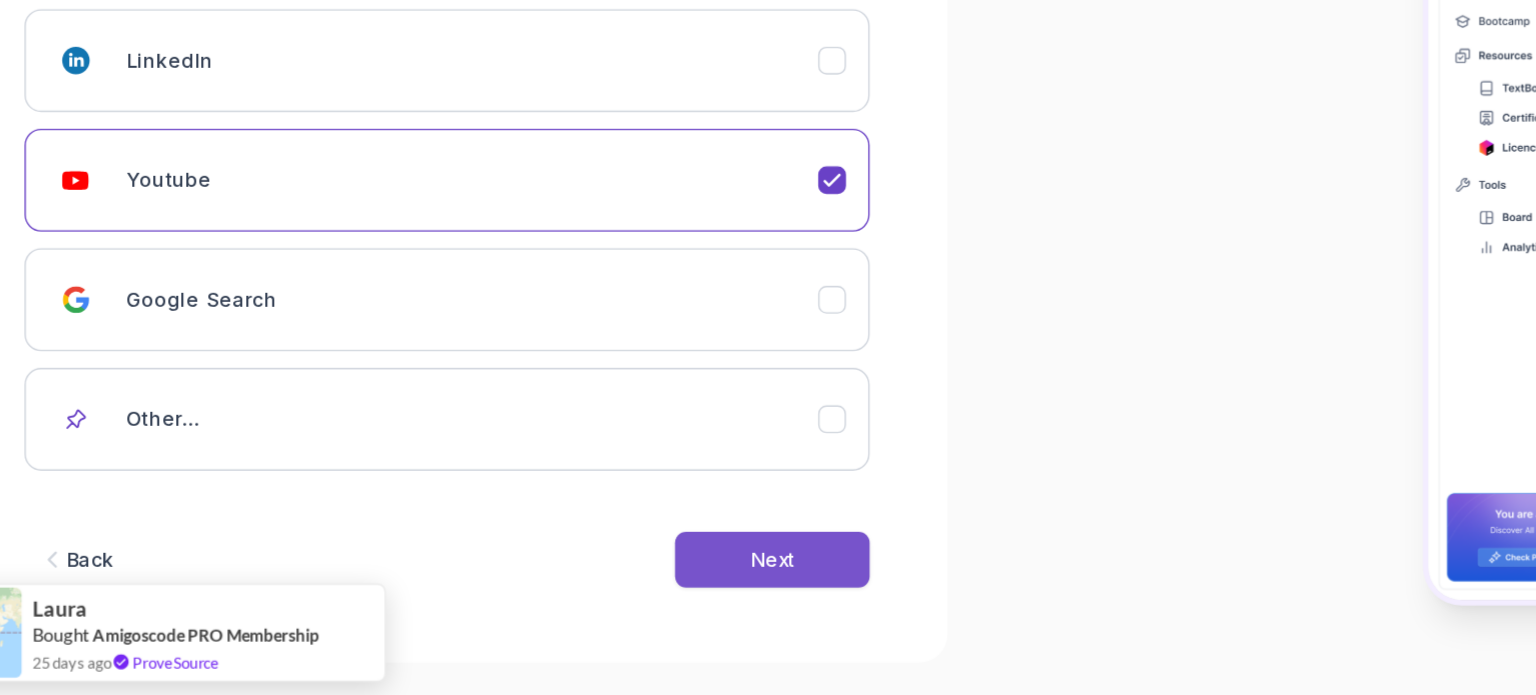 click on "Next" at bounding box center [618, 597] 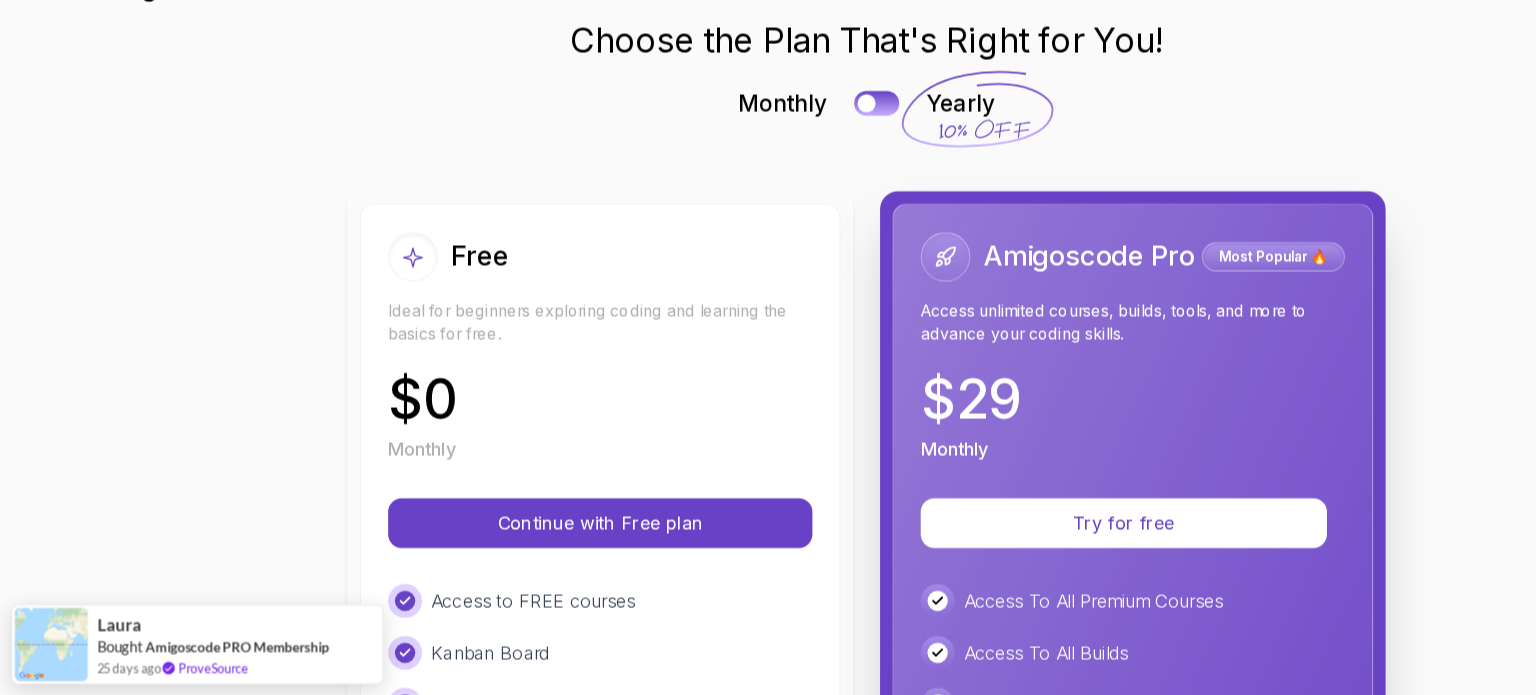 scroll, scrollTop: 0, scrollLeft: 0, axis: both 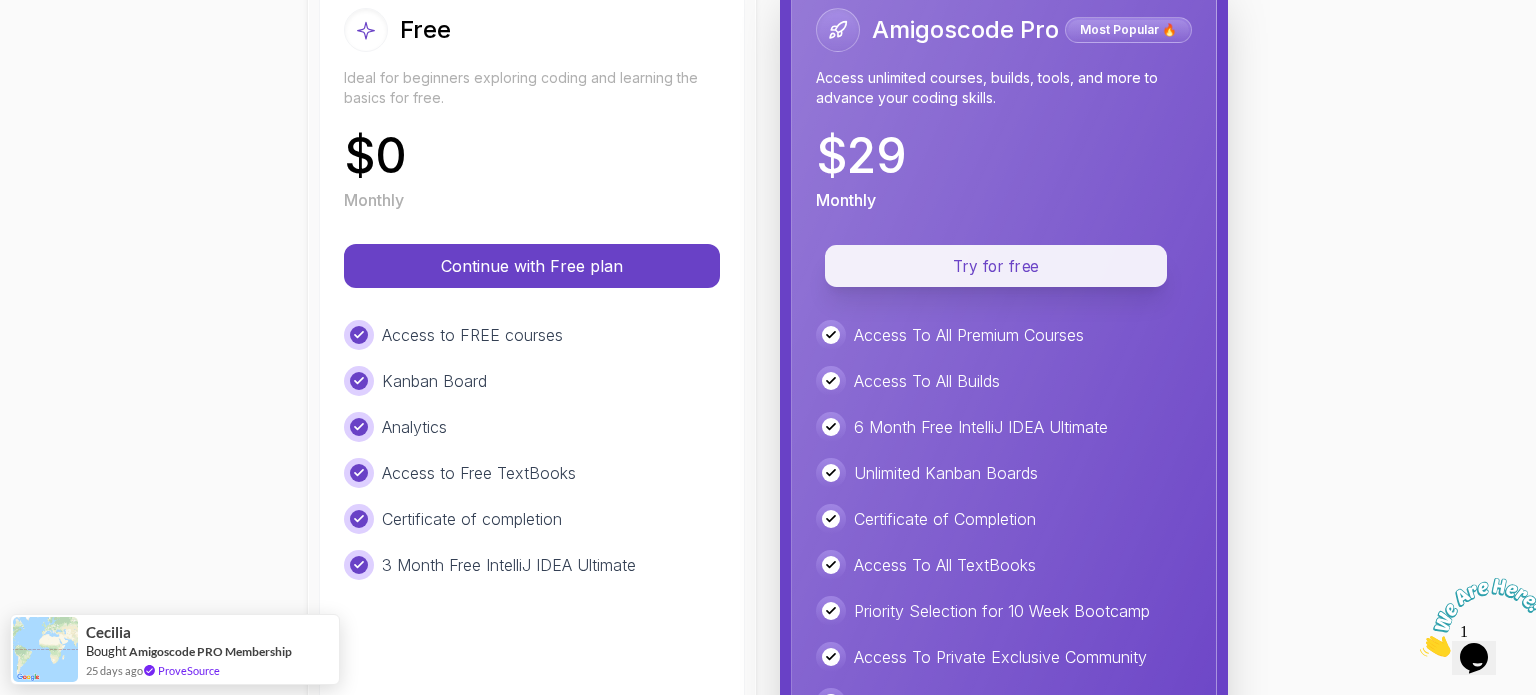 click on "Try for free" at bounding box center [996, 266] 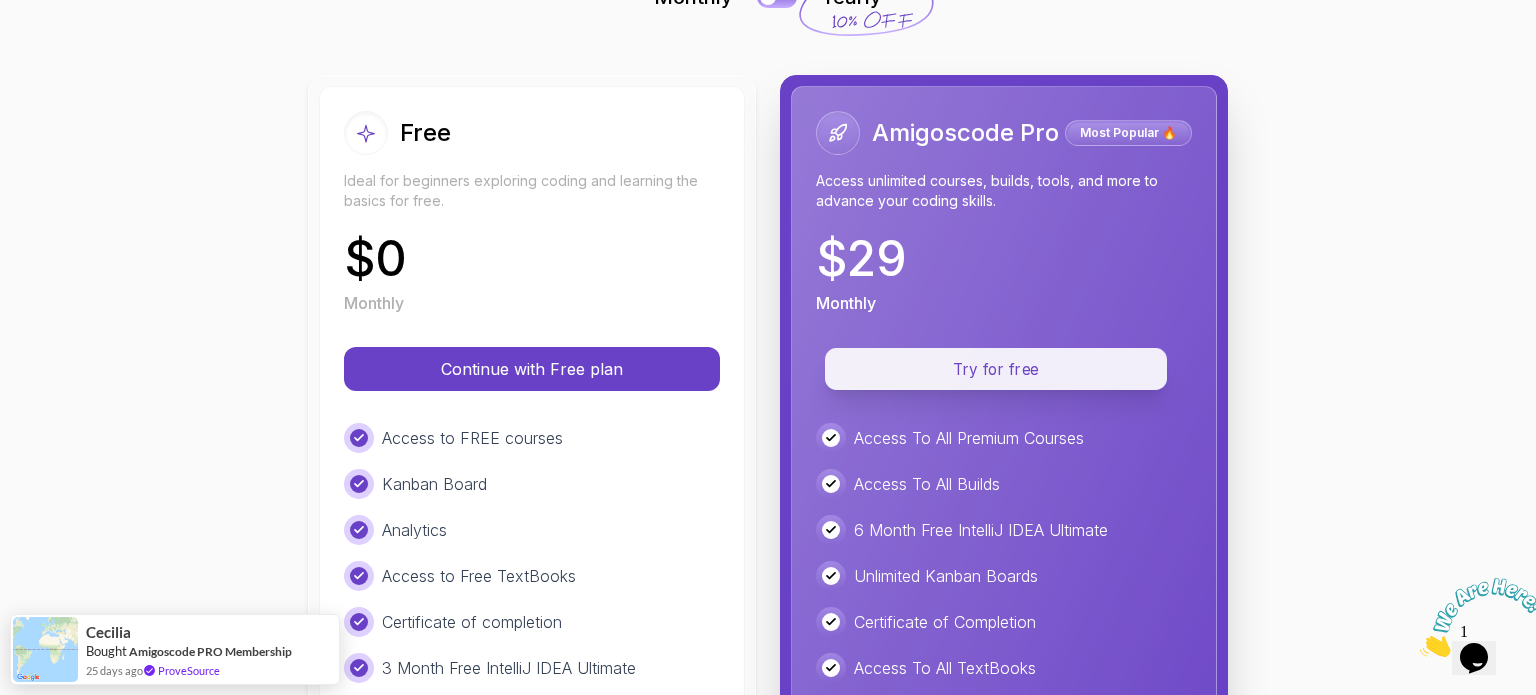 scroll, scrollTop: 168, scrollLeft: 0, axis: vertical 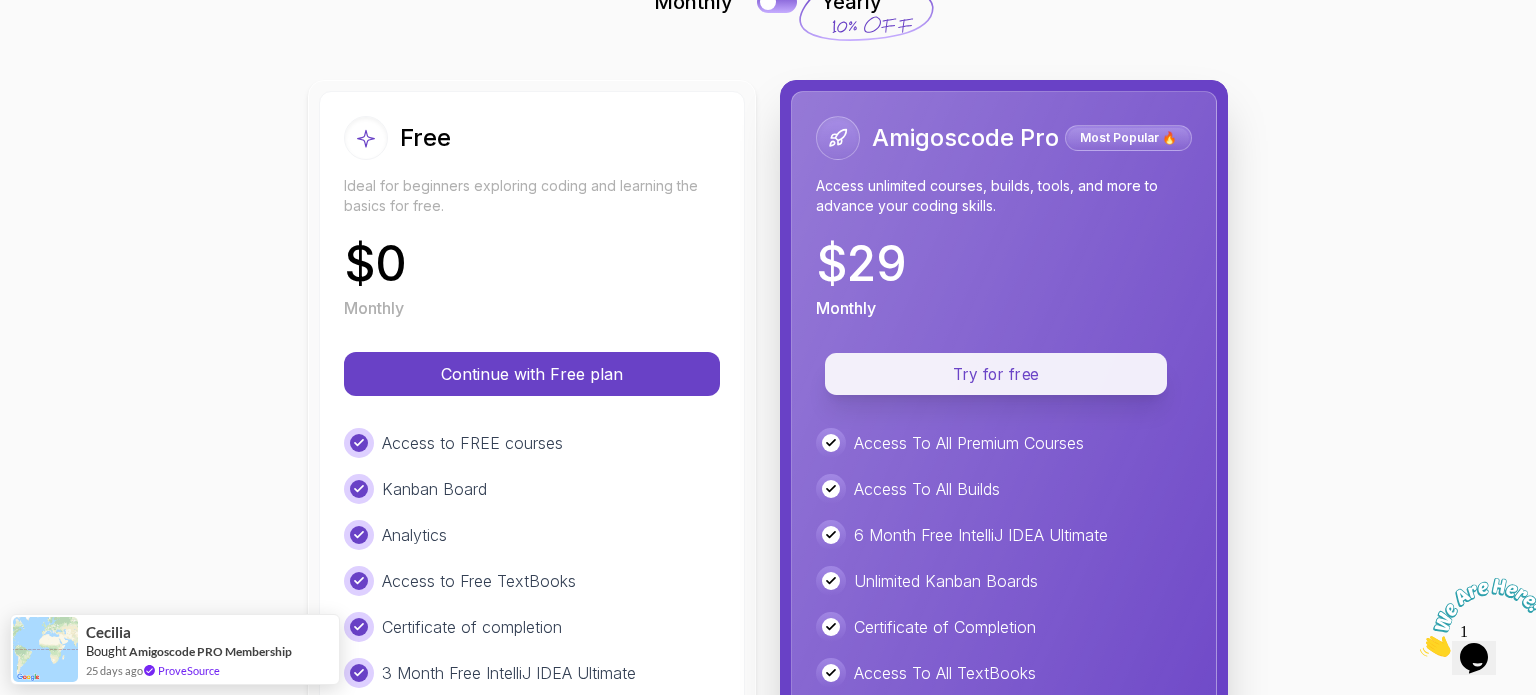 click on "Try for free" at bounding box center [996, 374] 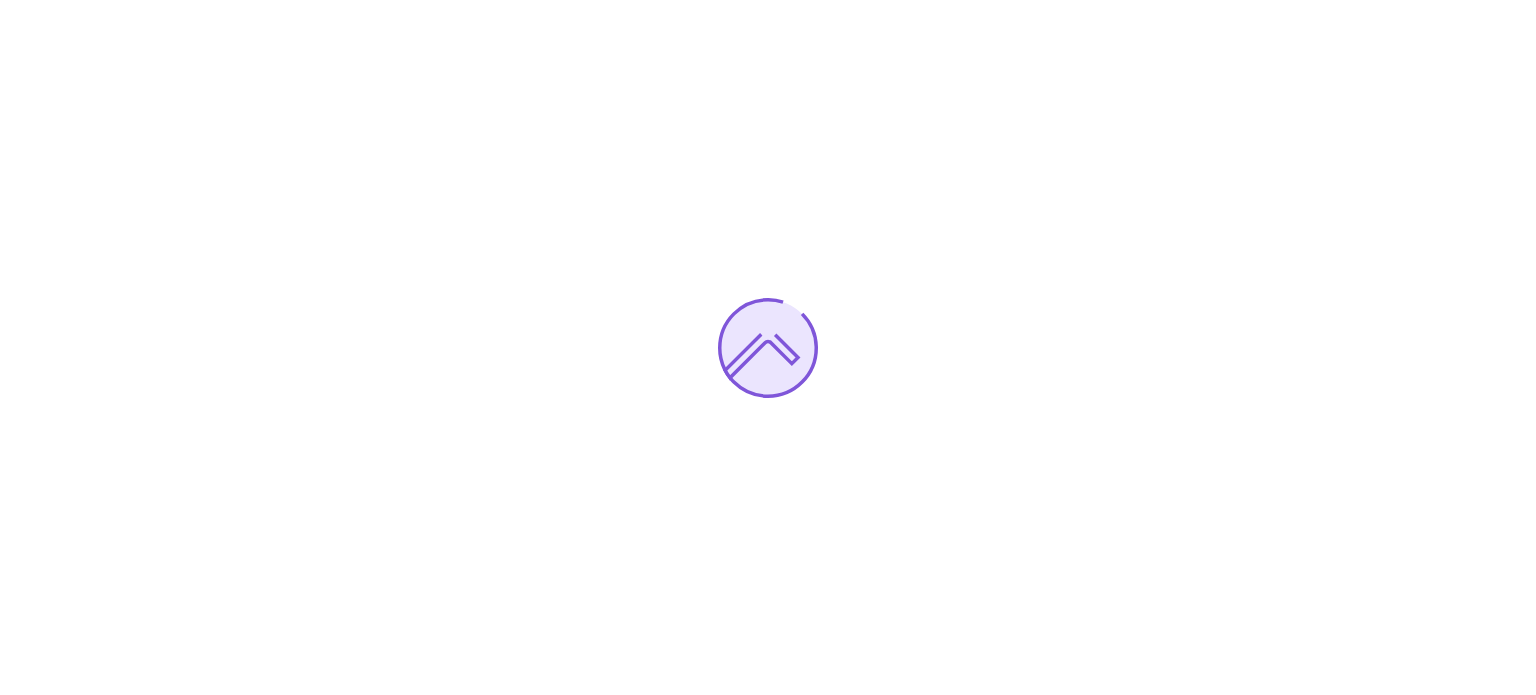 scroll, scrollTop: 0, scrollLeft: 0, axis: both 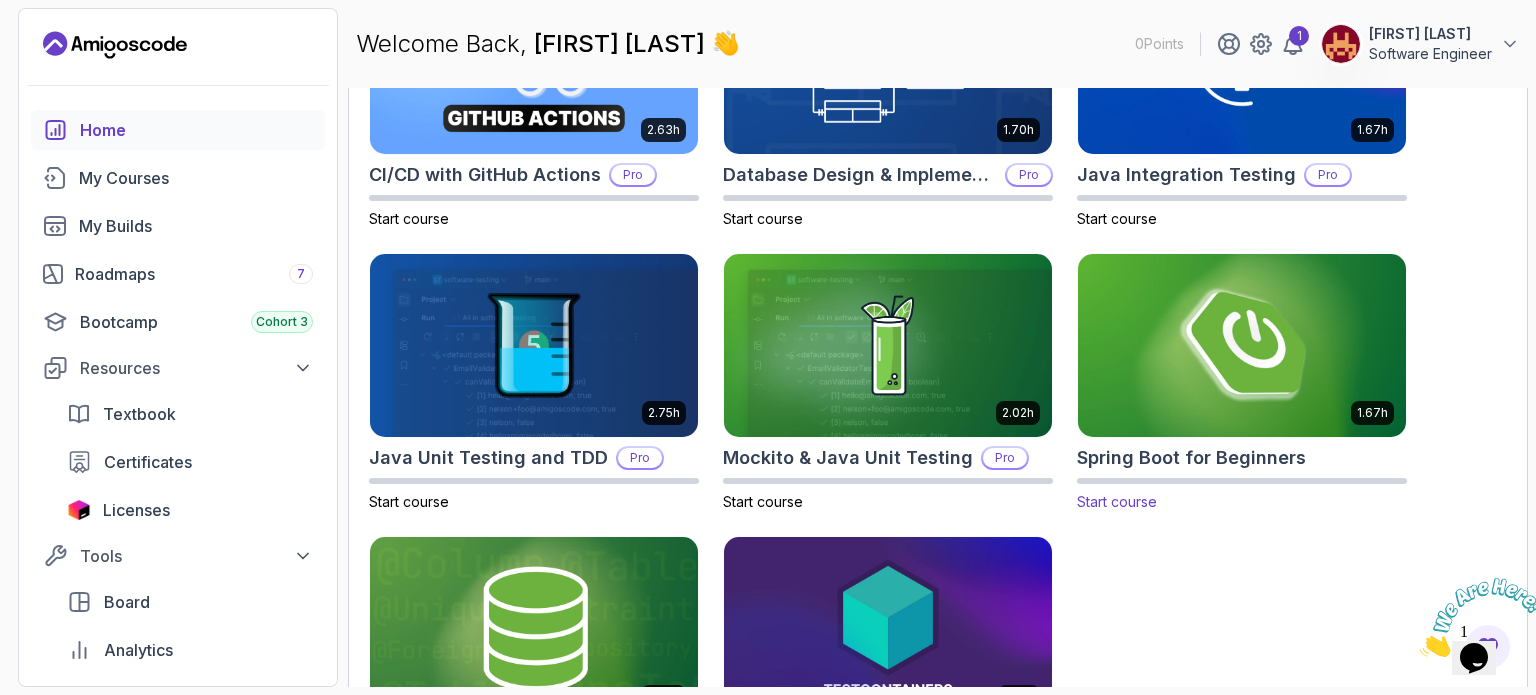 click at bounding box center (1242, 345) 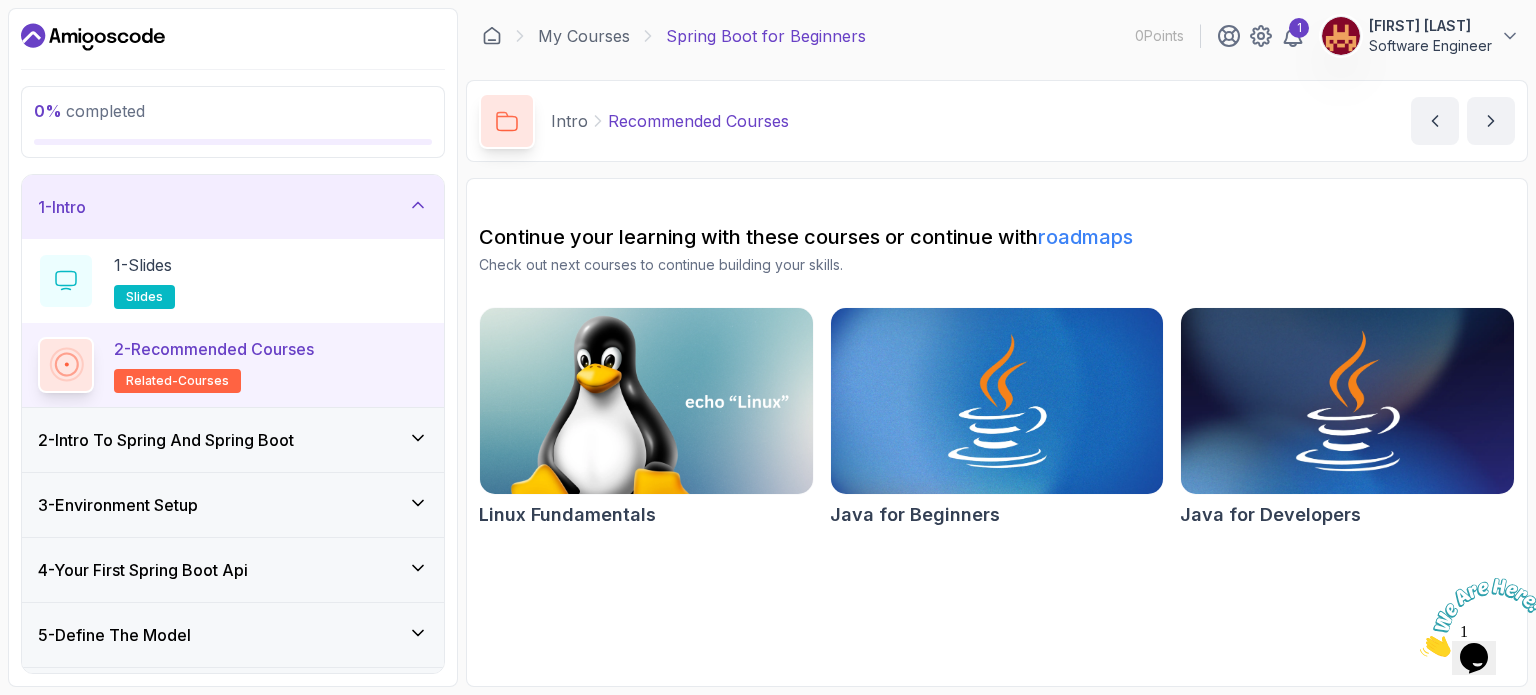 click at bounding box center (1347, 401) 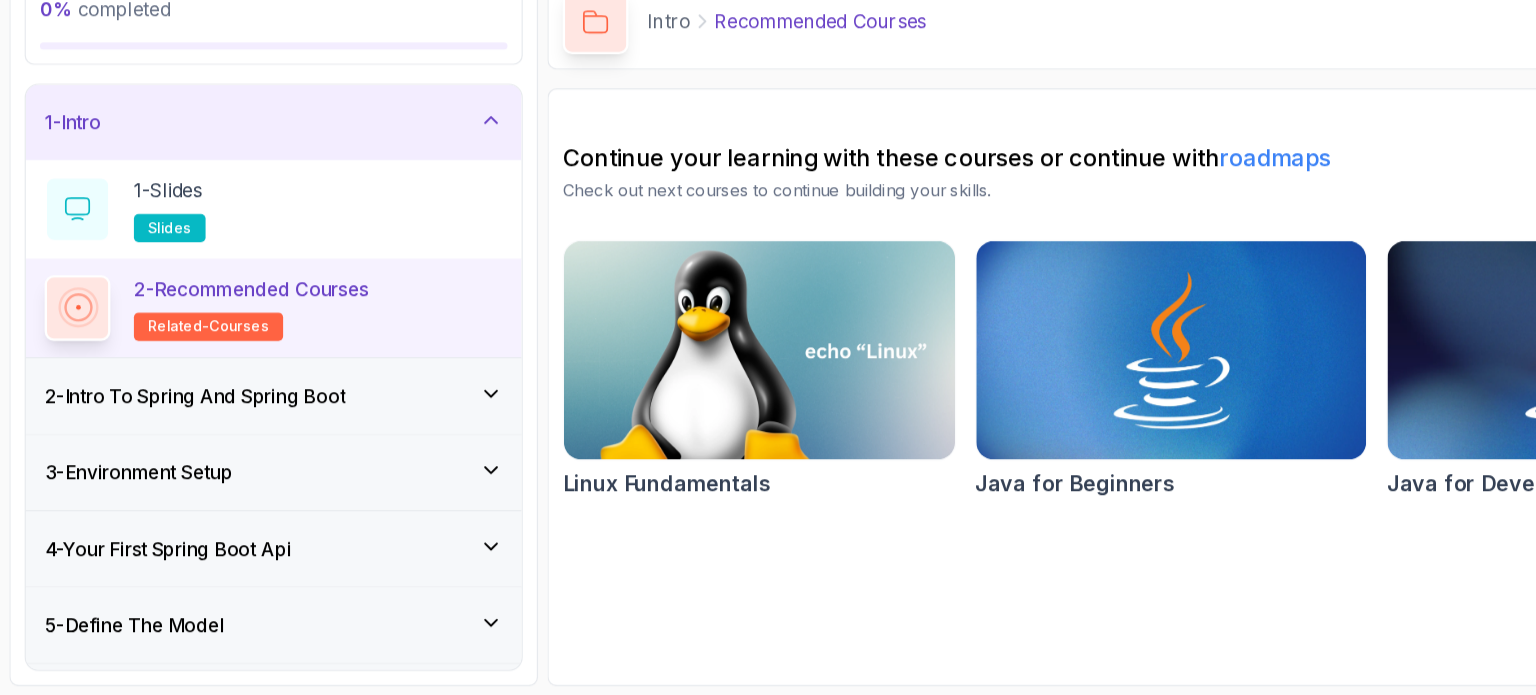 scroll, scrollTop: 0, scrollLeft: 0, axis: both 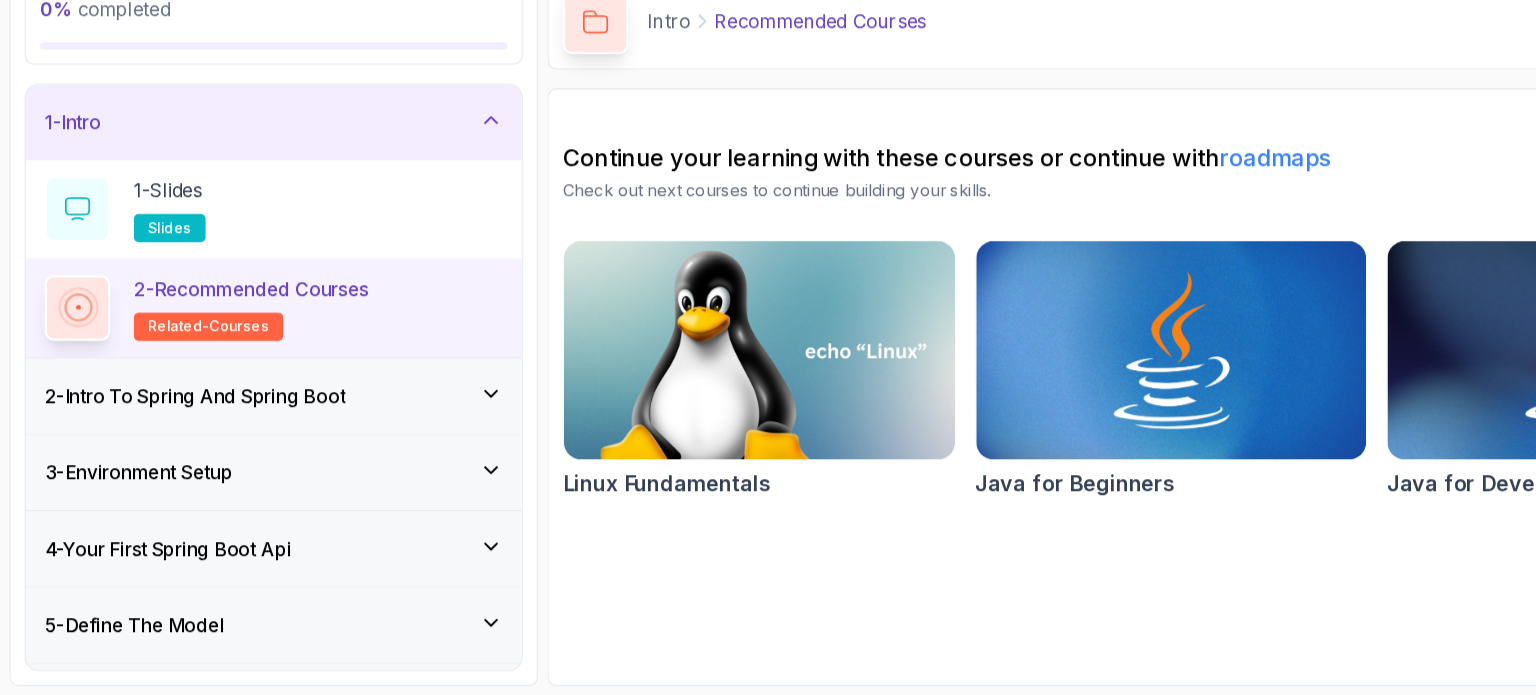 click on "2  -  Intro To Spring And Spring Boot" at bounding box center (166, 440) 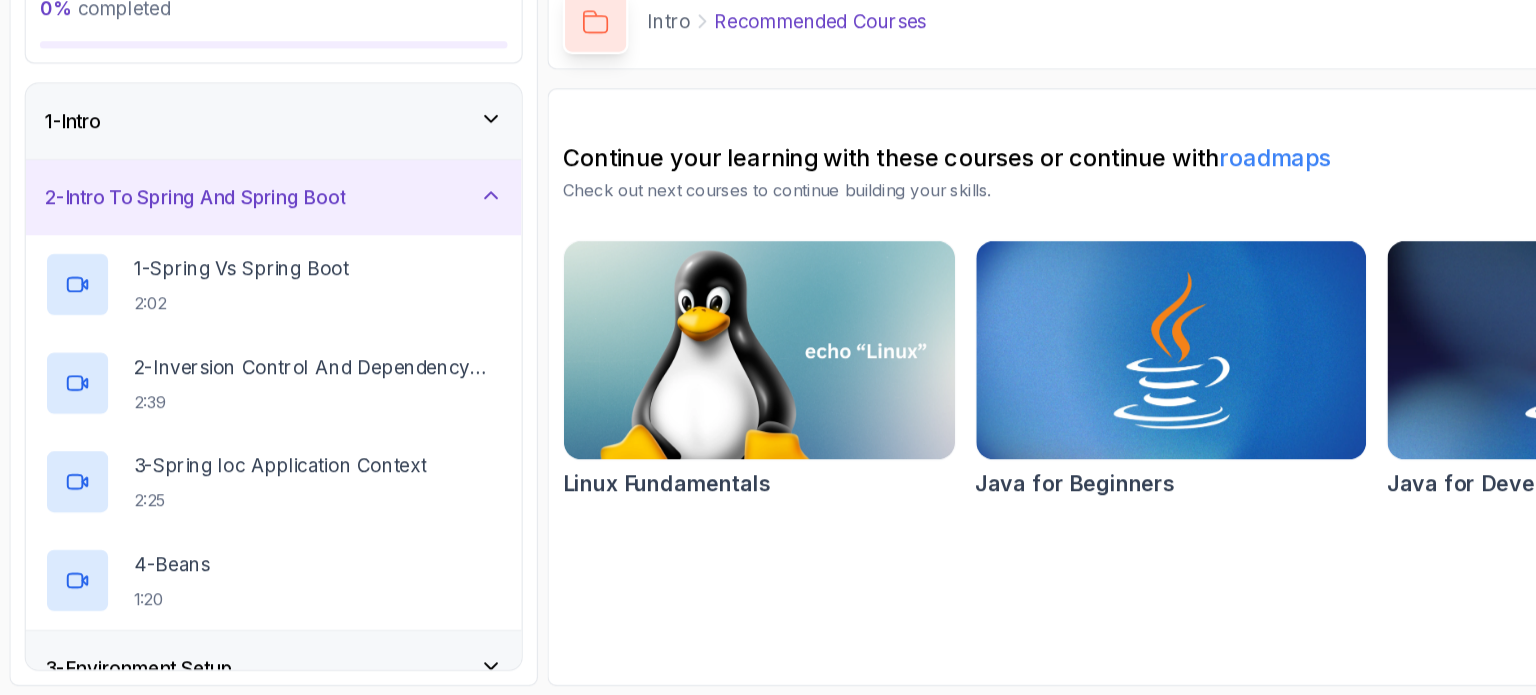 click on "2  -  Intro To Spring And Spring Boot" at bounding box center (166, 271) 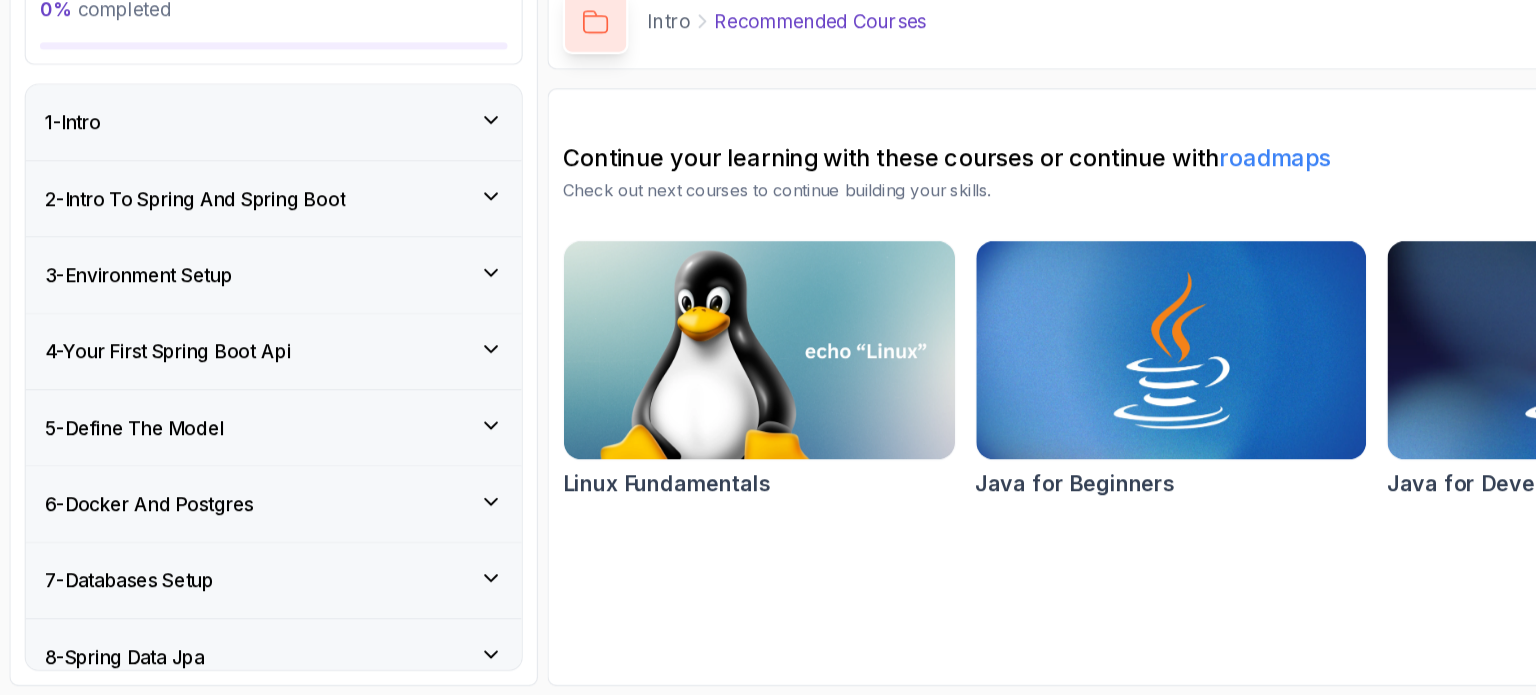 click on "3  -  Environment Setup" at bounding box center [233, 337] 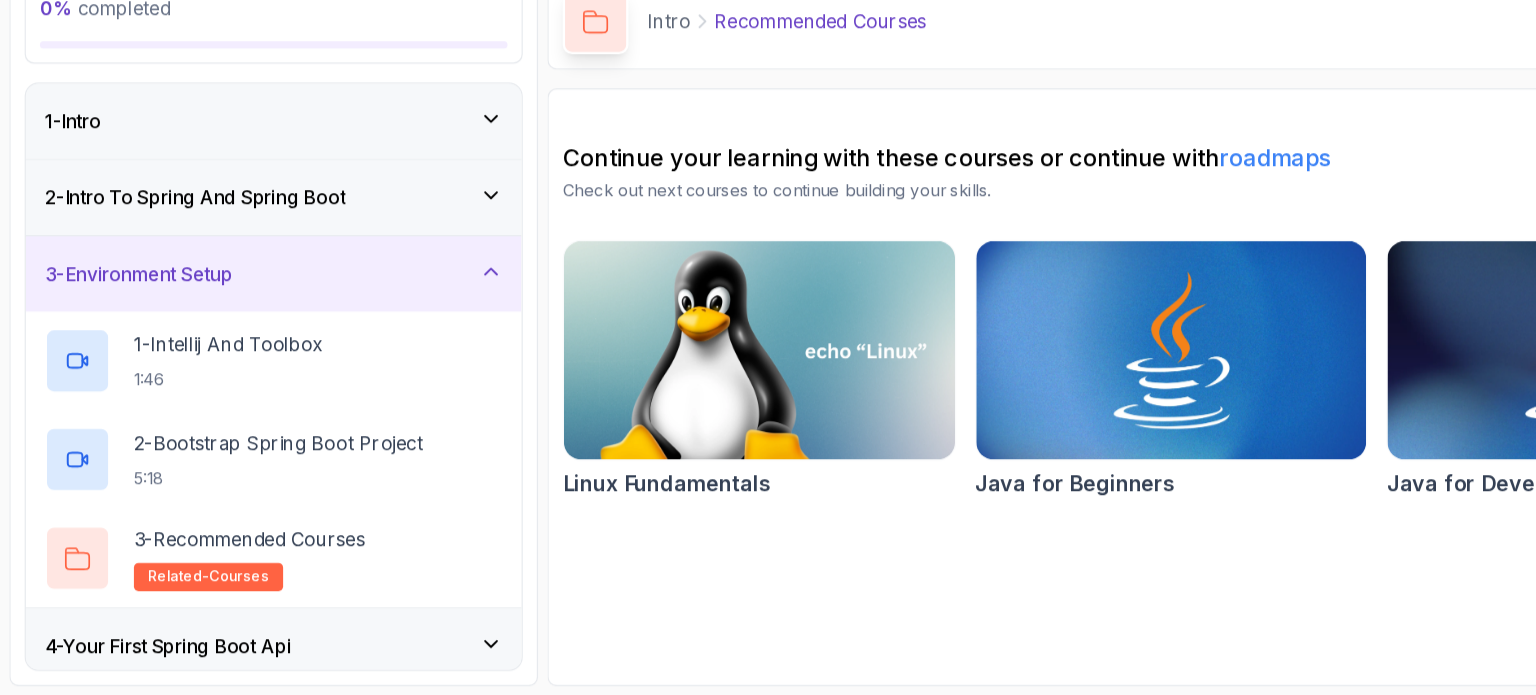 click on "3  -  Environment Setup" at bounding box center [233, 336] 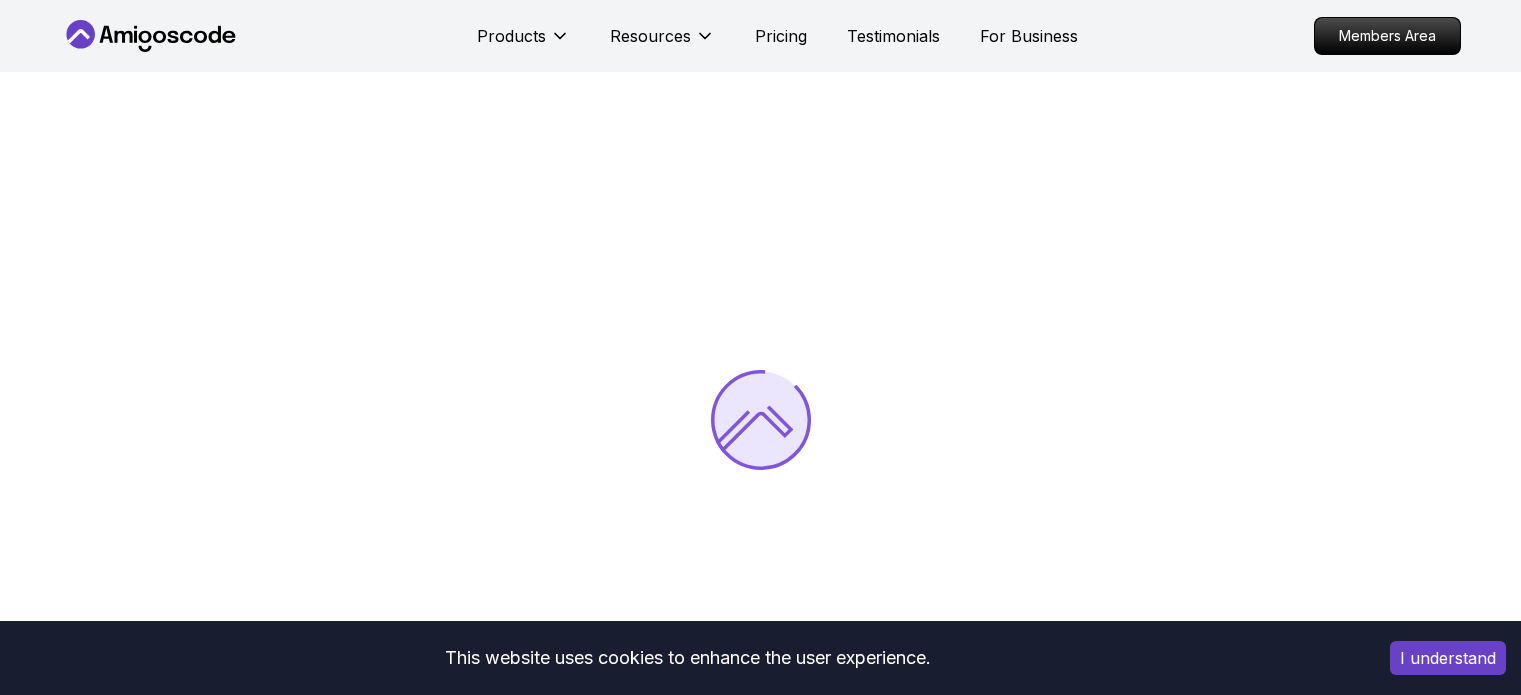 scroll, scrollTop: 0, scrollLeft: 0, axis: both 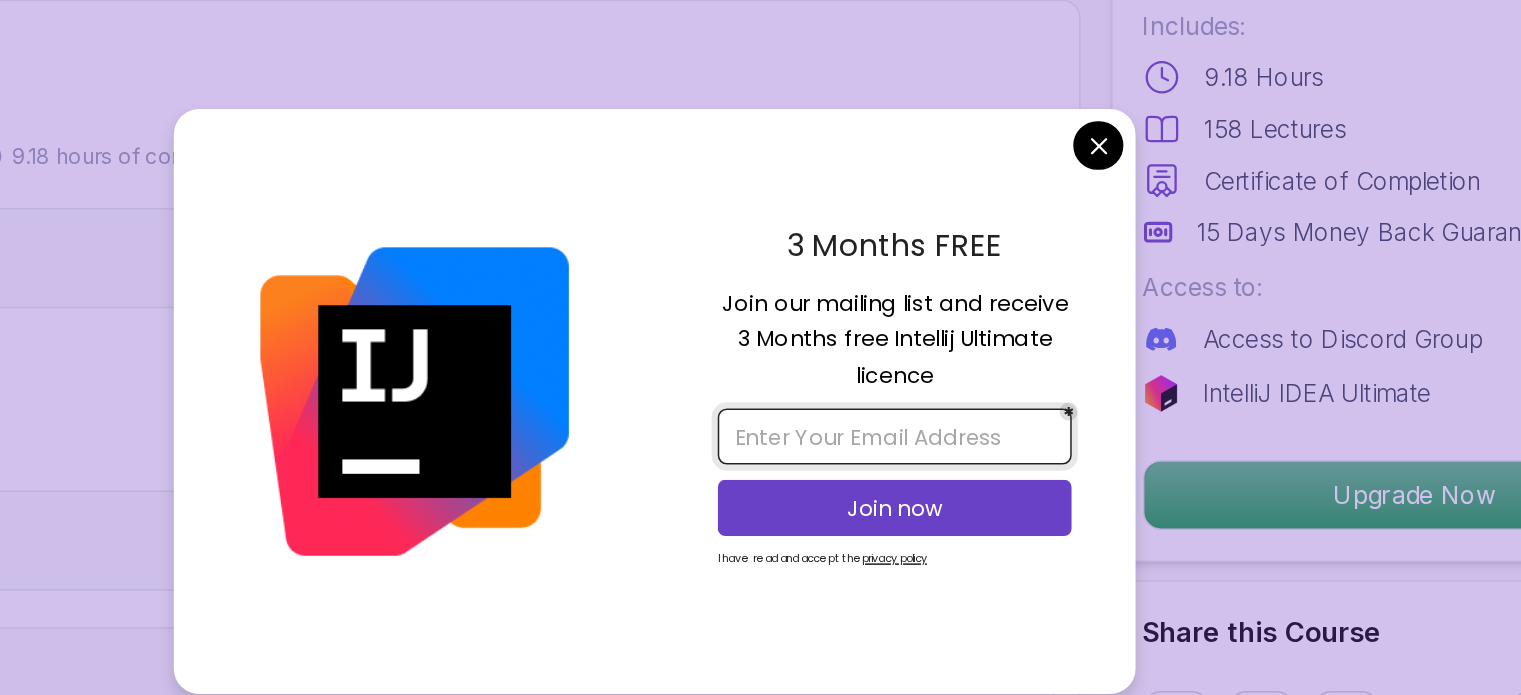 click at bounding box center (918, 370) 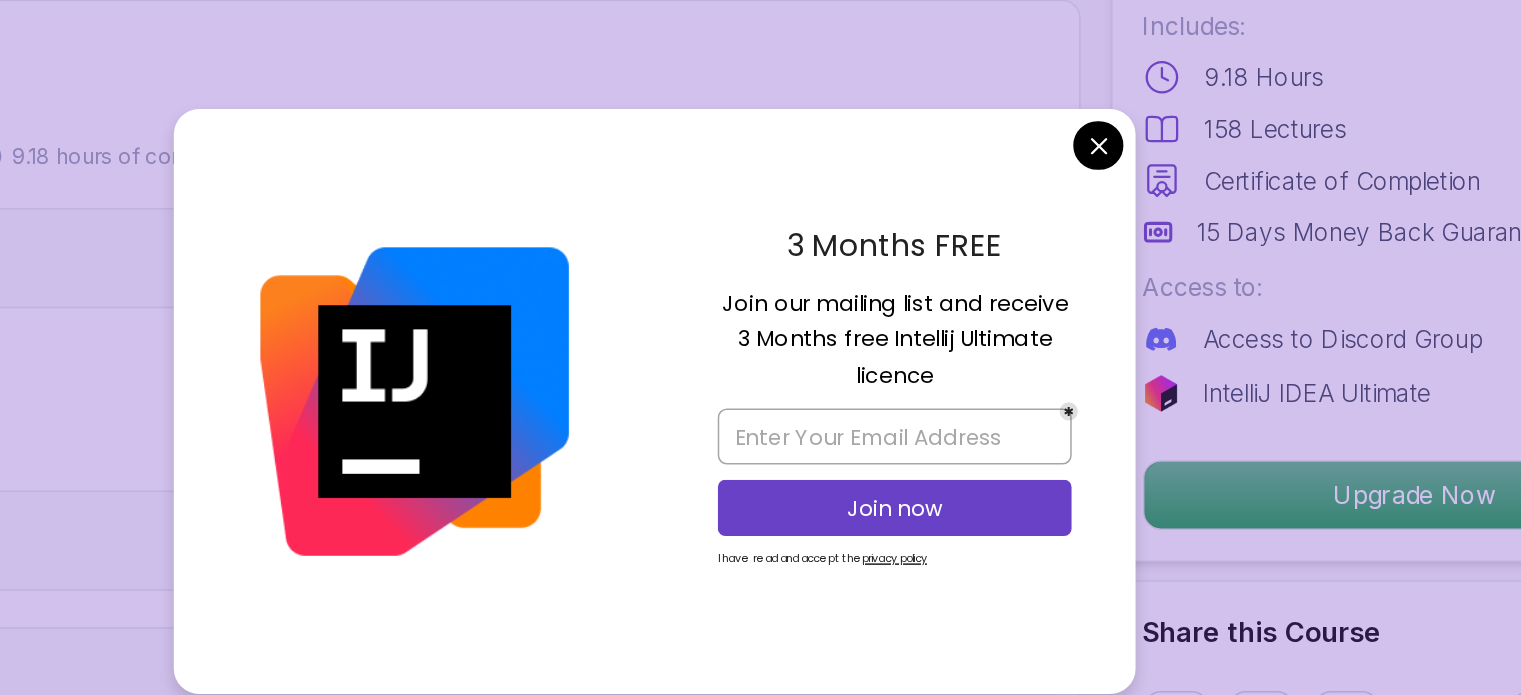 click on "This website uses cookies to enhance the user experience. I understand Products Resources Pricing Testimonials For Business Dashboard Products Resources Pricing Testimonials For Business Dashboard Java for Developers Learn advanced Java concepts to build scalable and maintainable applications. [FIRST] [LAST]  /   Instructor Pro Course Includes: 9.18 Hours 158 Lectures Certificate of Completion 15 Days Money Back Guaranteed Access to: Access to Discord Group IntelliJ IDEA Ultimate Upgrade Now Share this Course or Copy link Got a Team of 5 or More? With one subscription, give your entire team access to all courses and features. Check our Business Plan [NAME]  /   Instructor What you will learn java intellij terminal bash Advanced Language Features - Understand access modifiers, the static keyword, and advanced method functionalities. Object-Oriented Programming - Dive into classes, objects, constructors, and concepts like `@Override` and `equals()`.
Java for Developers" at bounding box center (760, 2572) 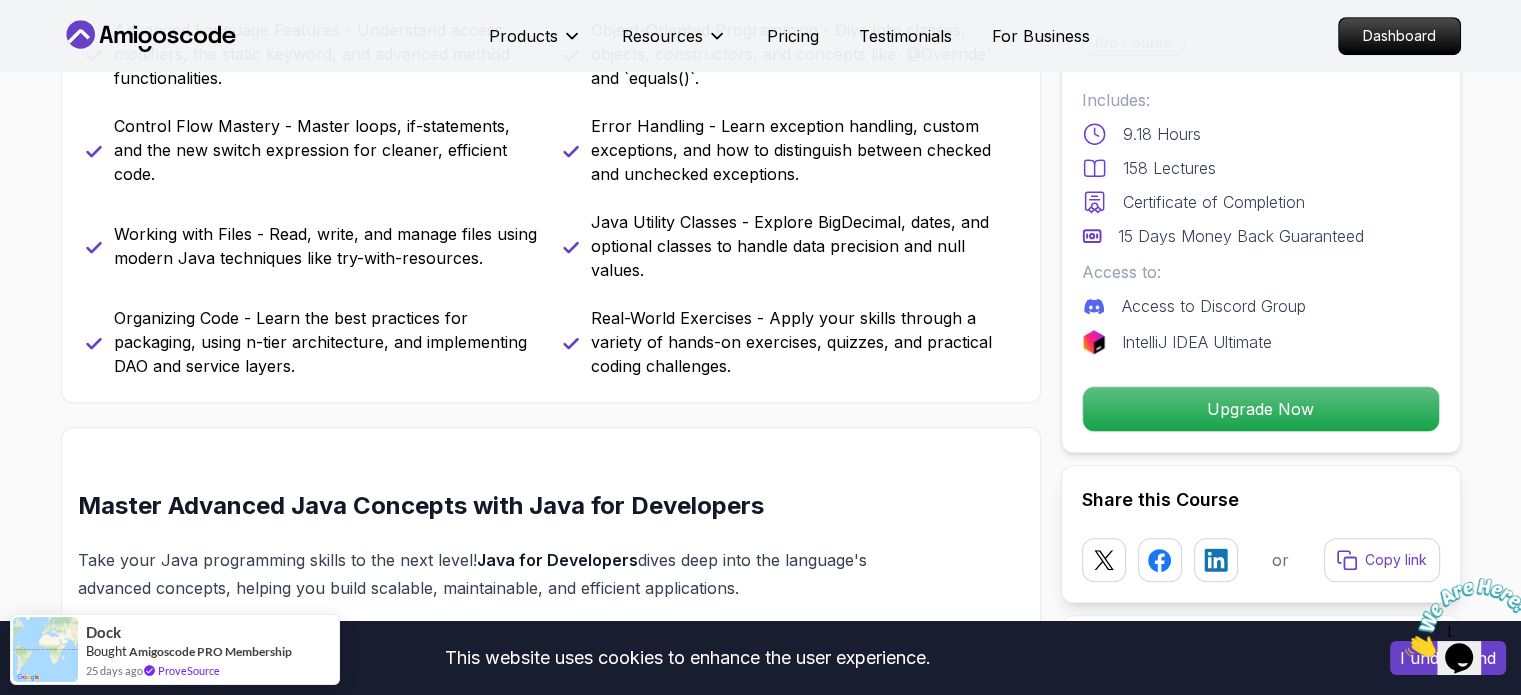 scroll, scrollTop: 690, scrollLeft: 0, axis: vertical 